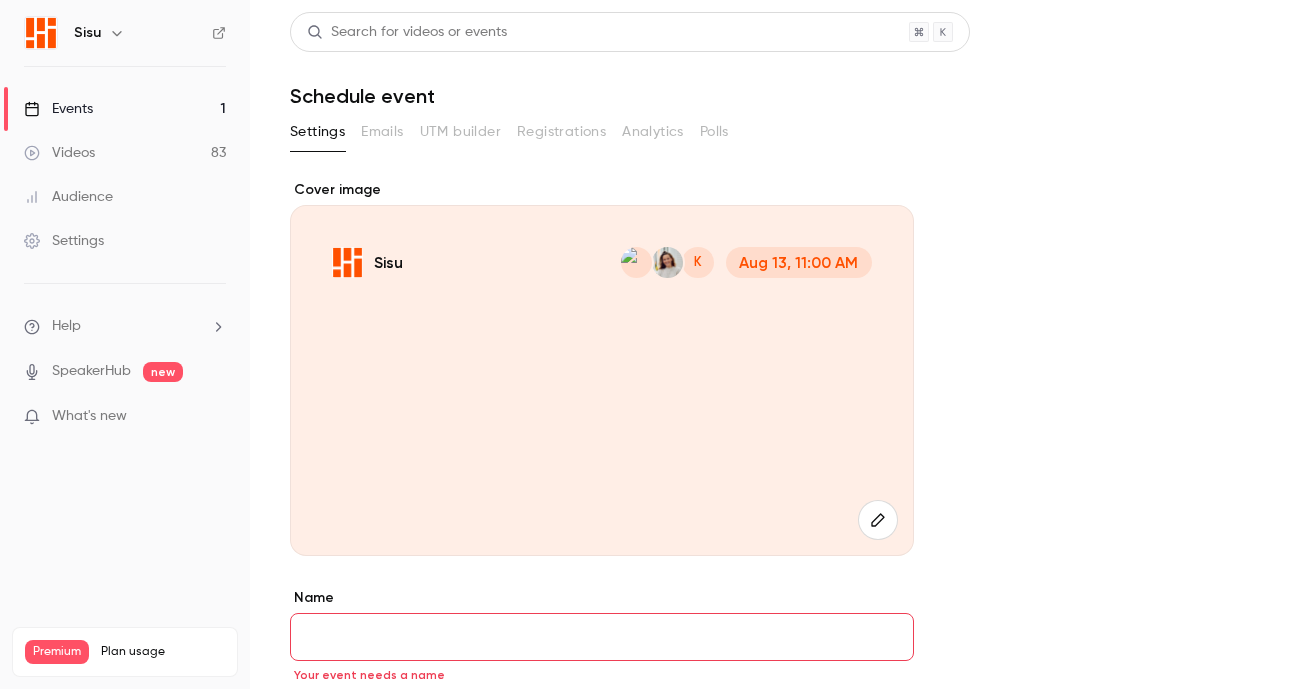 scroll, scrollTop: 0, scrollLeft: 0, axis: both 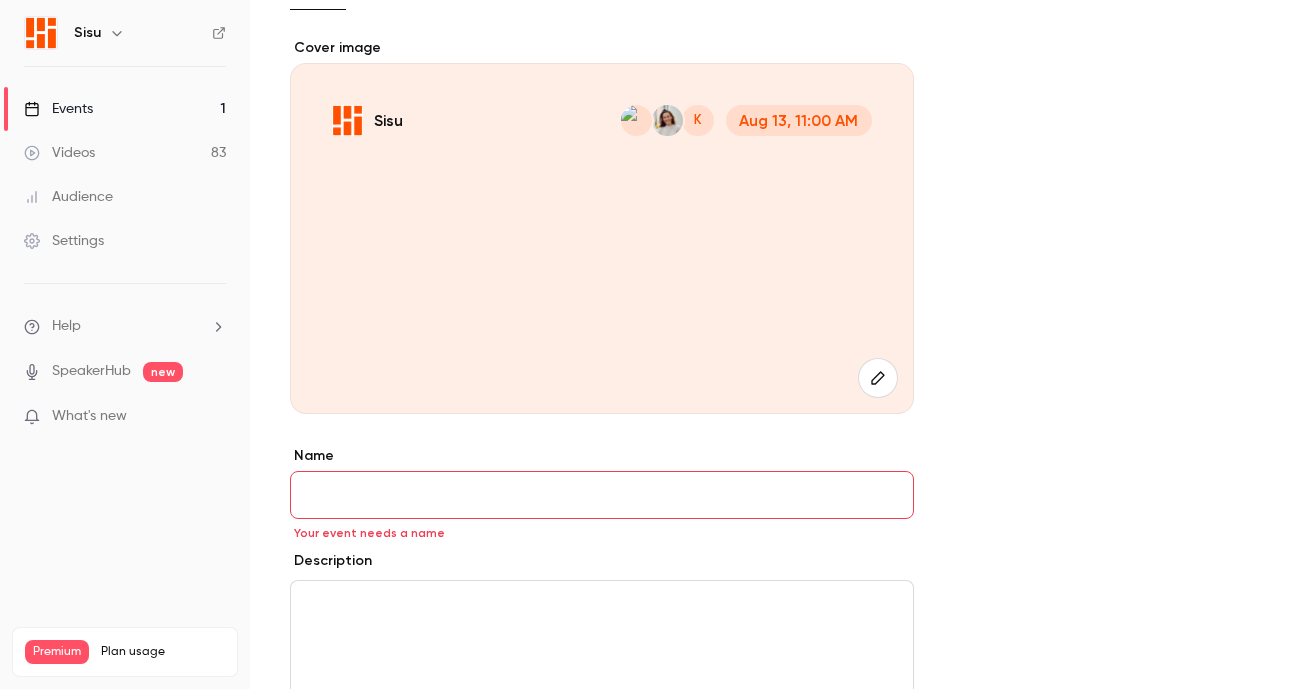 click on "Name" at bounding box center [602, 495] 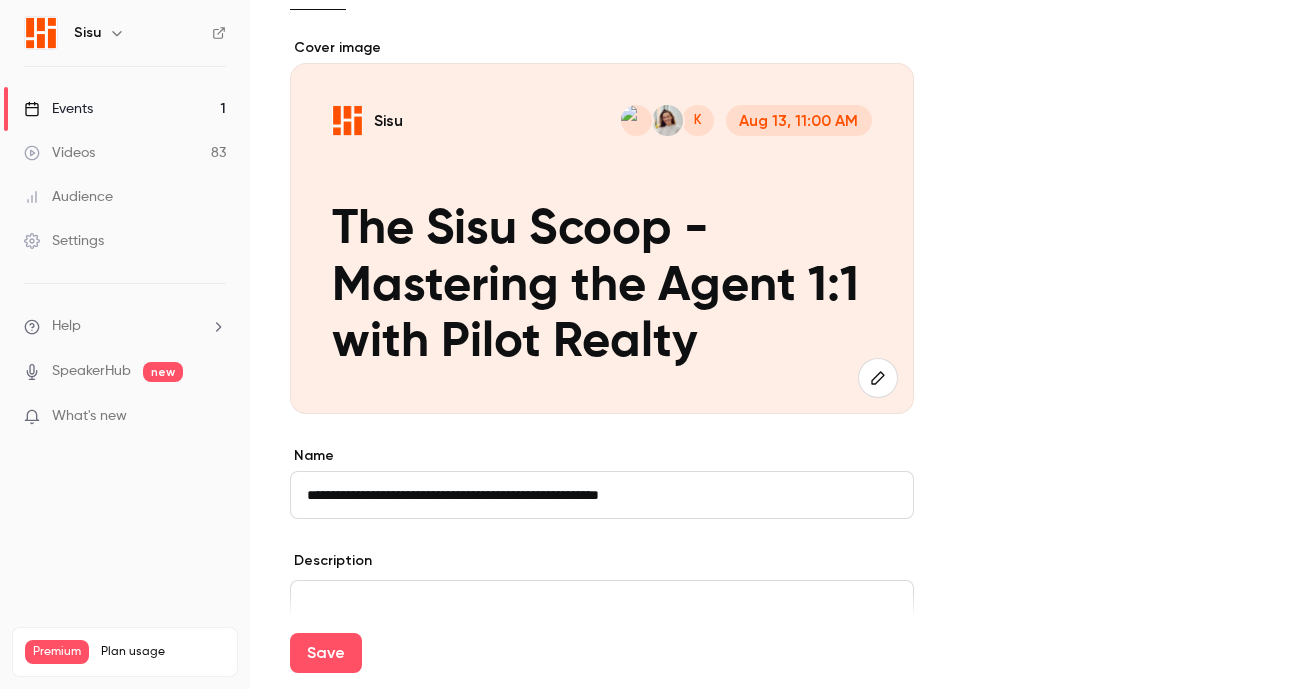 drag, startPoint x: 734, startPoint y: 496, endPoint x: 437, endPoint y: 500, distance: 297.02695 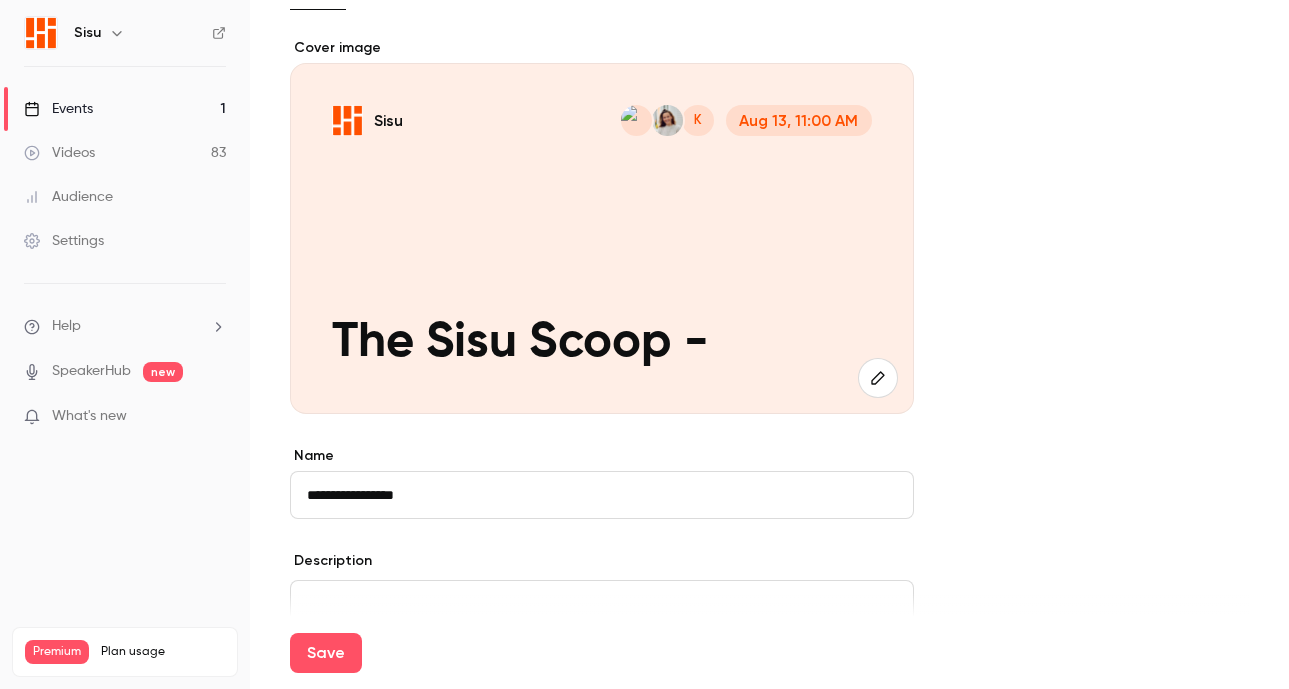 click on "**********" at bounding box center [602, 495] 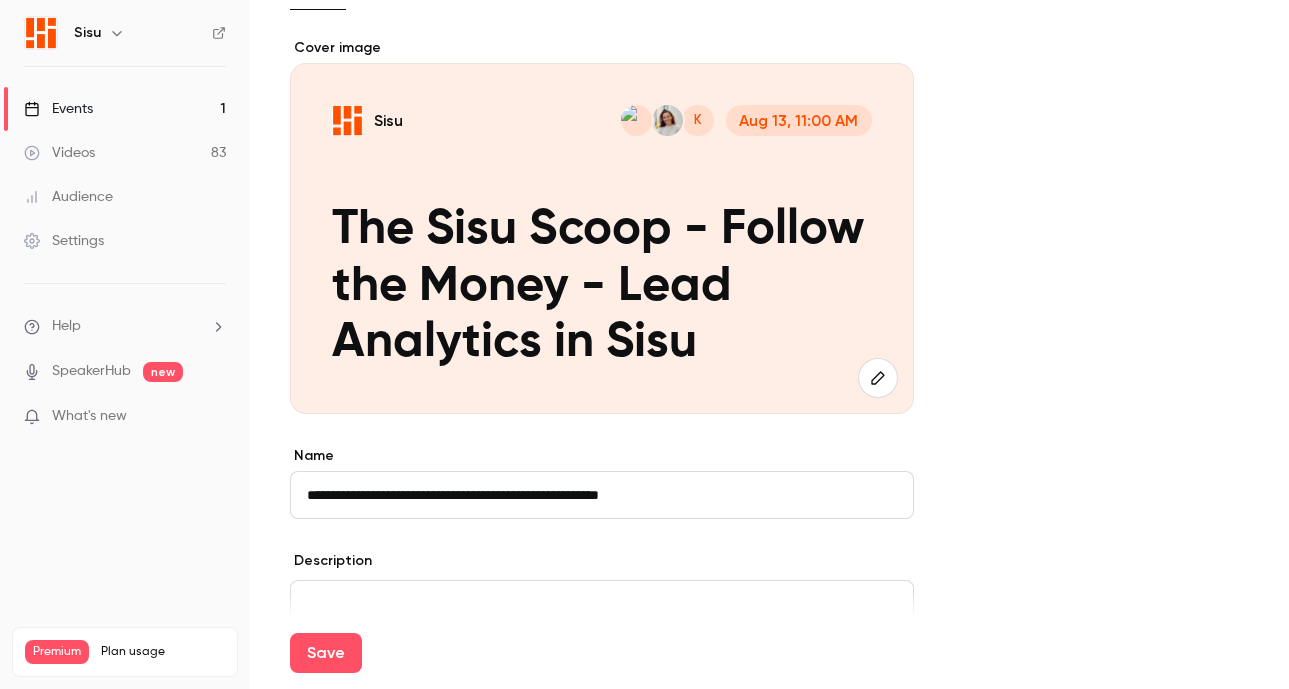 type on "**********" 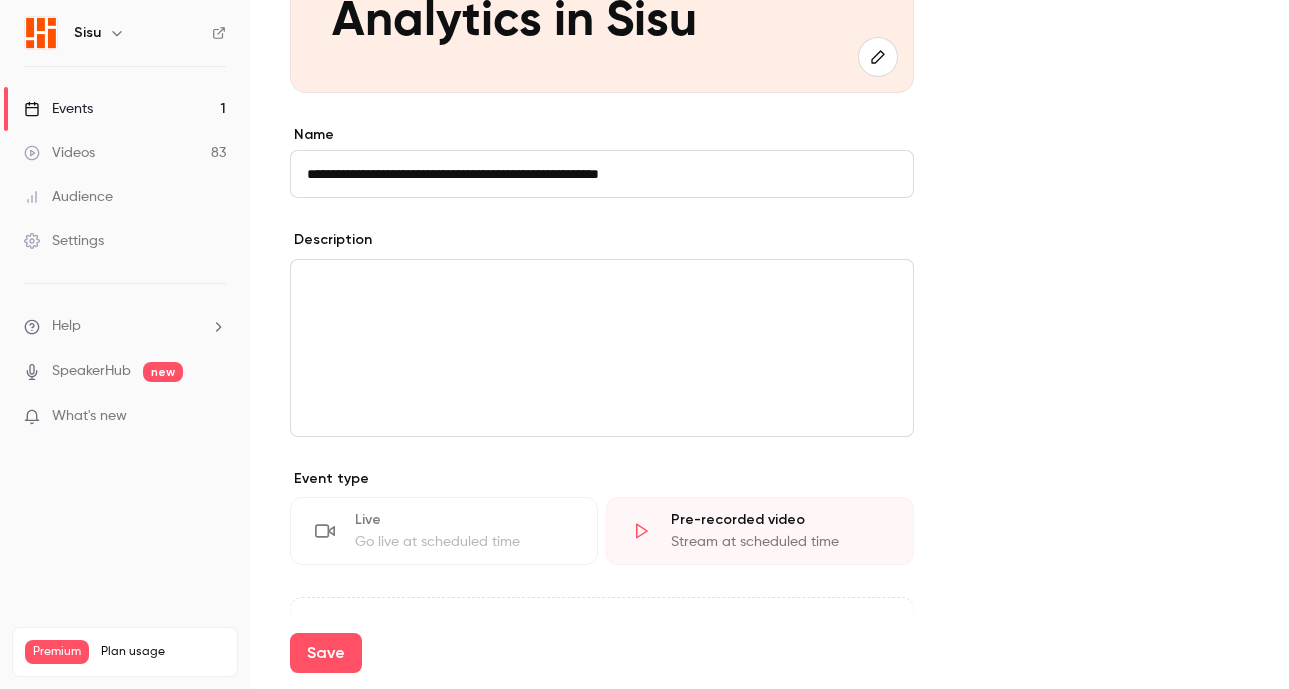 scroll, scrollTop: 464, scrollLeft: 0, axis: vertical 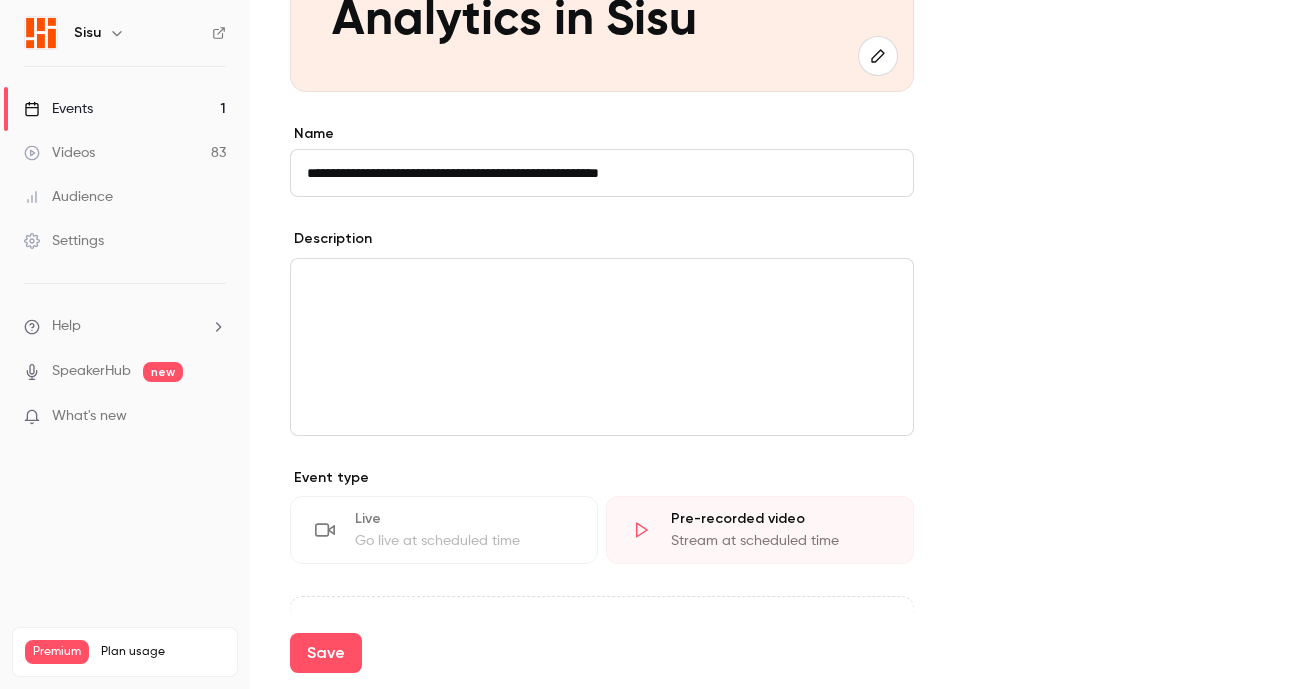 click at bounding box center [602, 347] 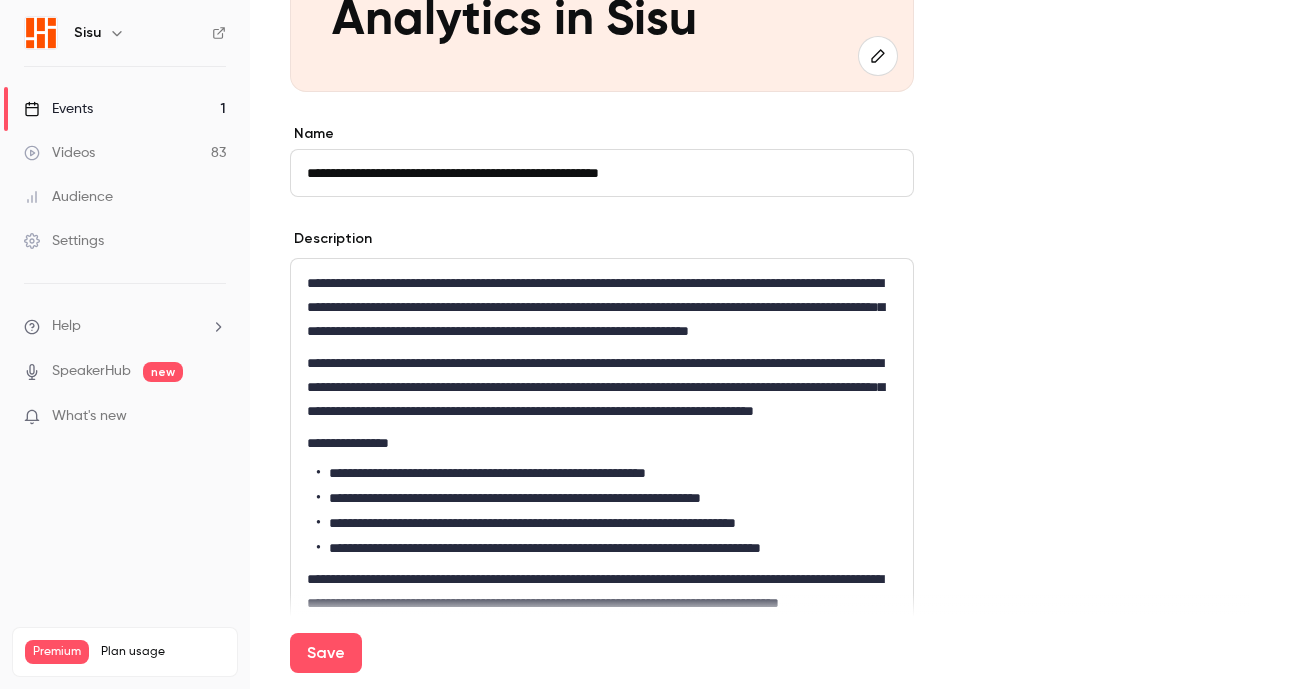 scroll, scrollTop: 0, scrollLeft: 0, axis: both 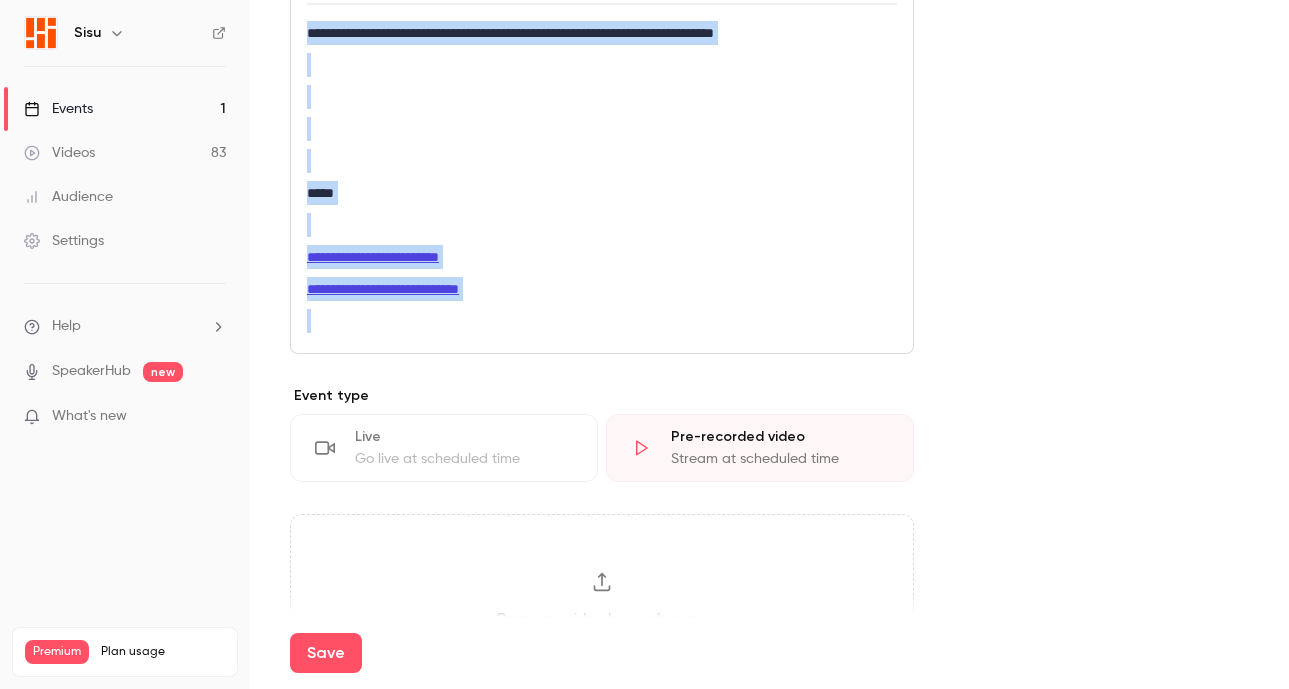 drag, startPoint x: 308, startPoint y: 312, endPoint x: 634, endPoint y: 322, distance: 326.15335 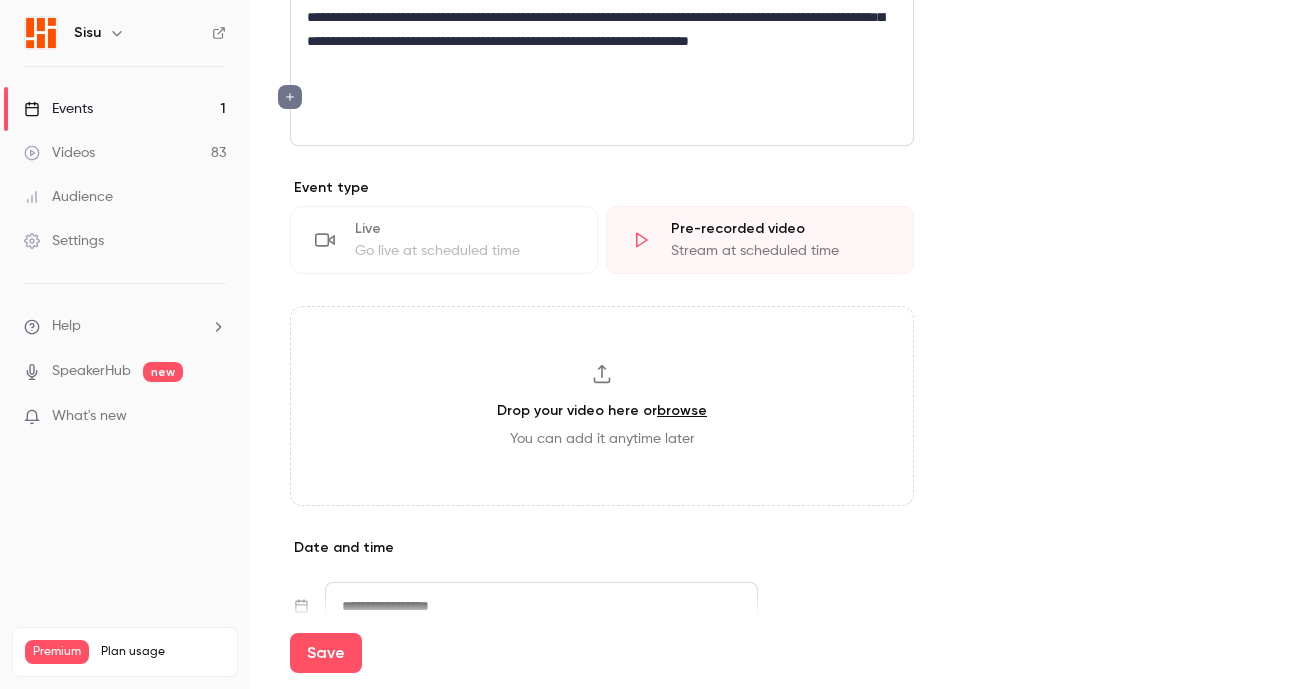 scroll, scrollTop: 609, scrollLeft: 0, axis: vertical 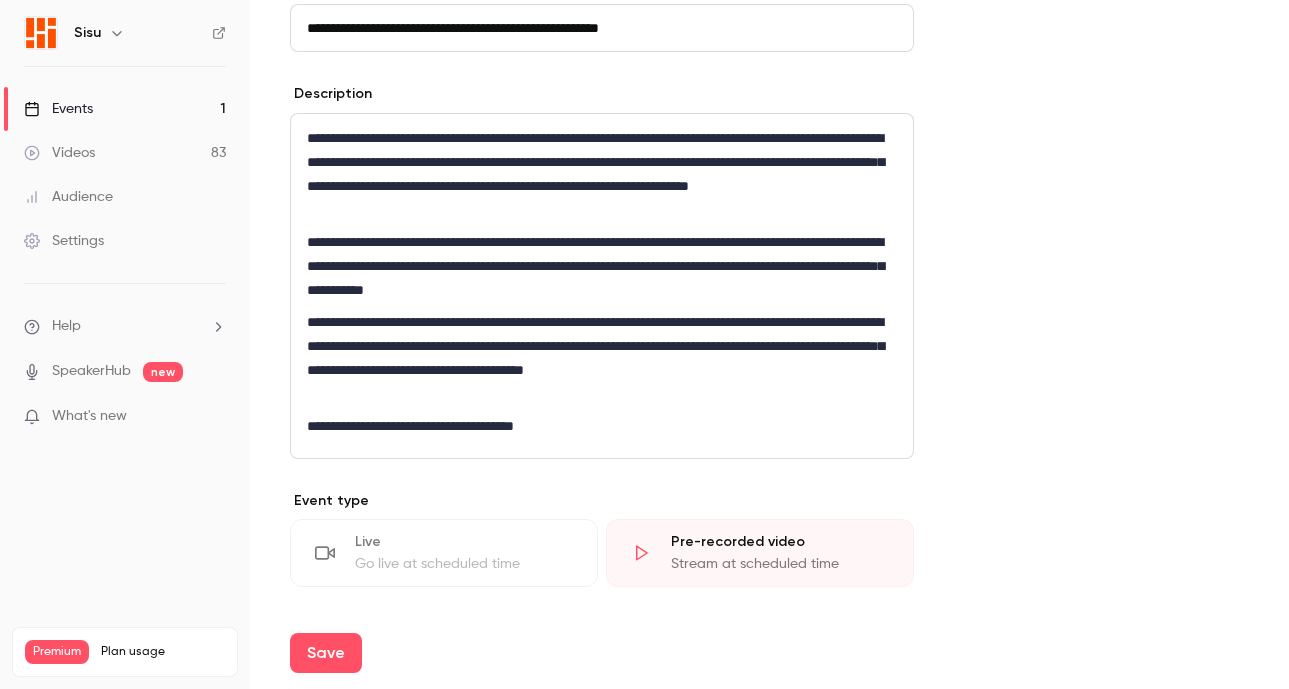 click on "**********" at bounding box center (602, 358) 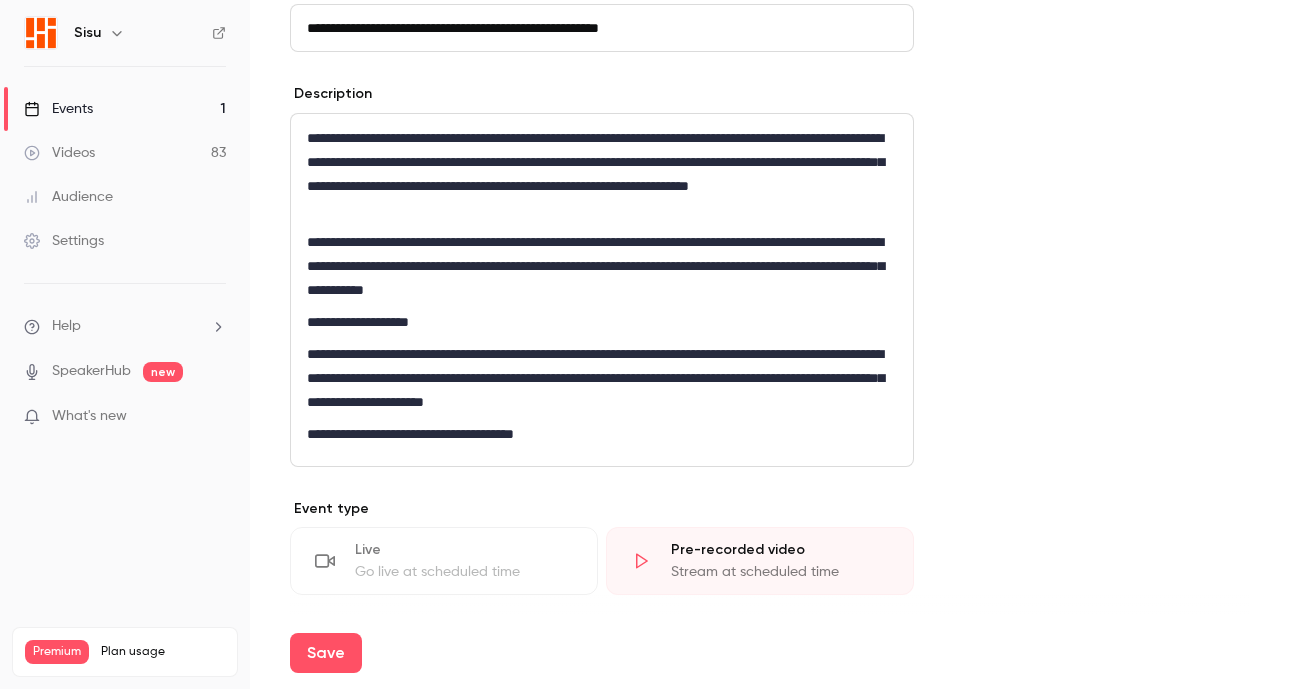 type 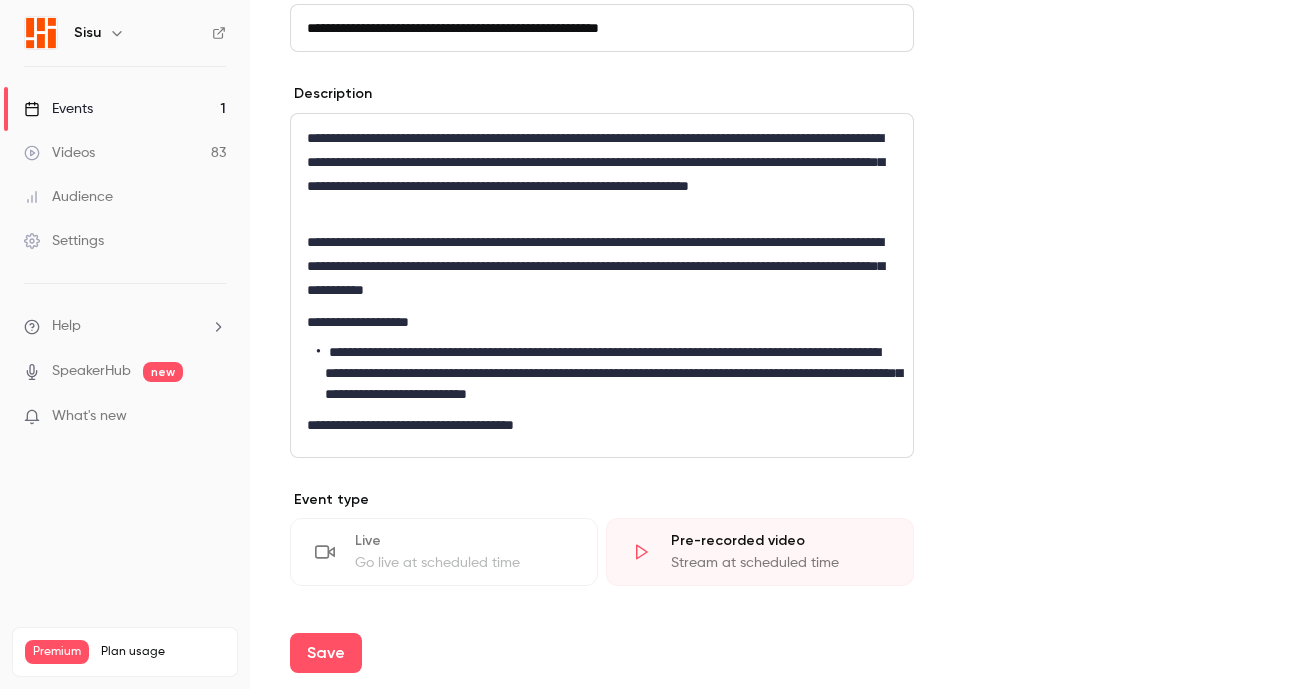 click on "**********" at bounding box center (607, 373) 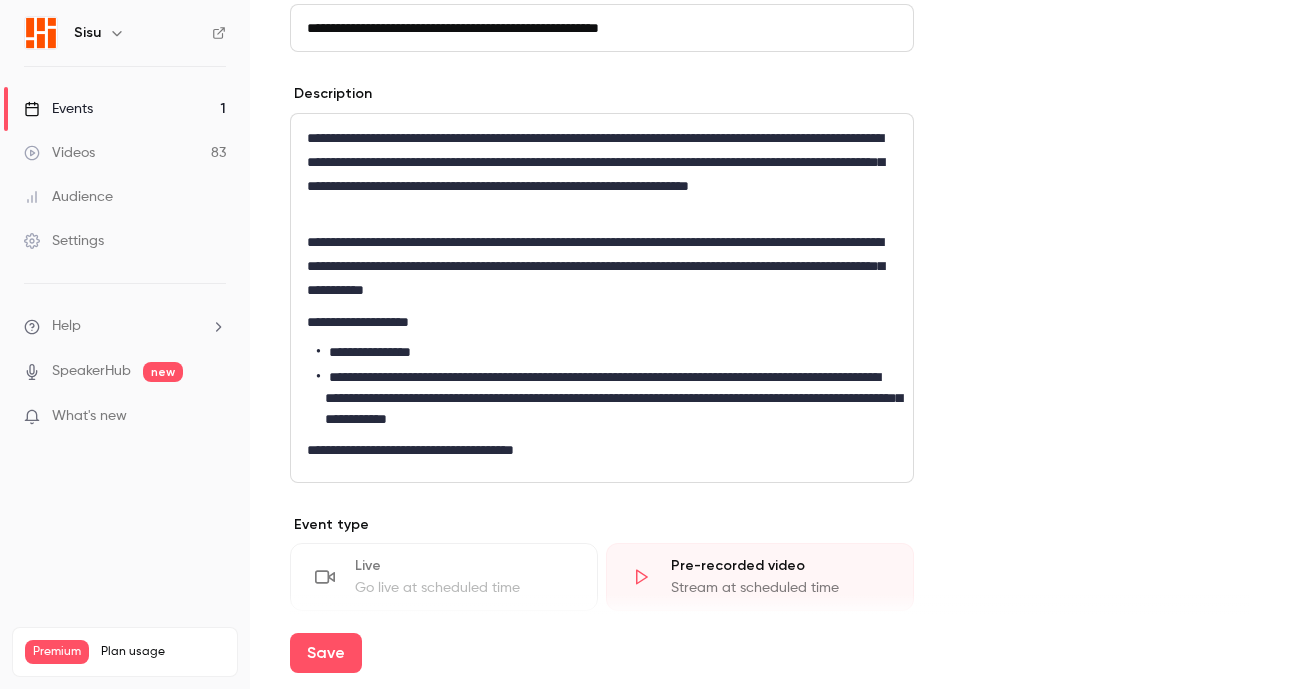 click on "**********" at bounding box center [607, 398] 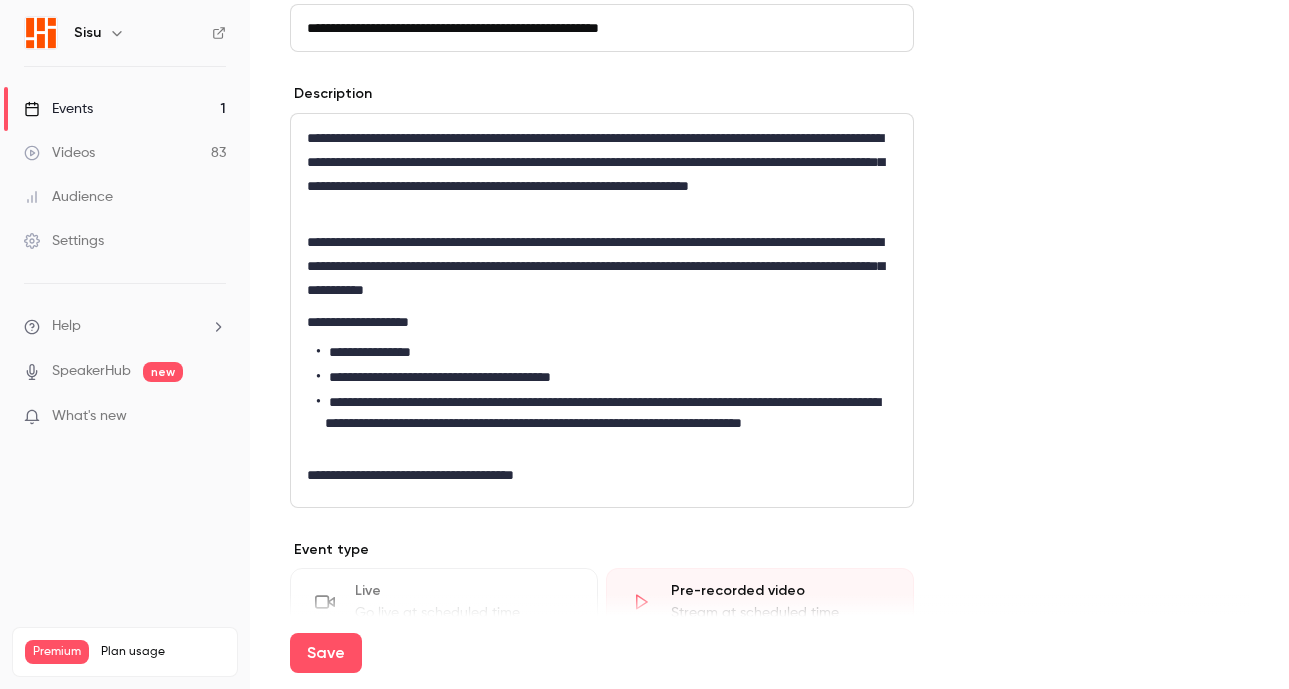 click on "**********" at bounding box center (607, 423) 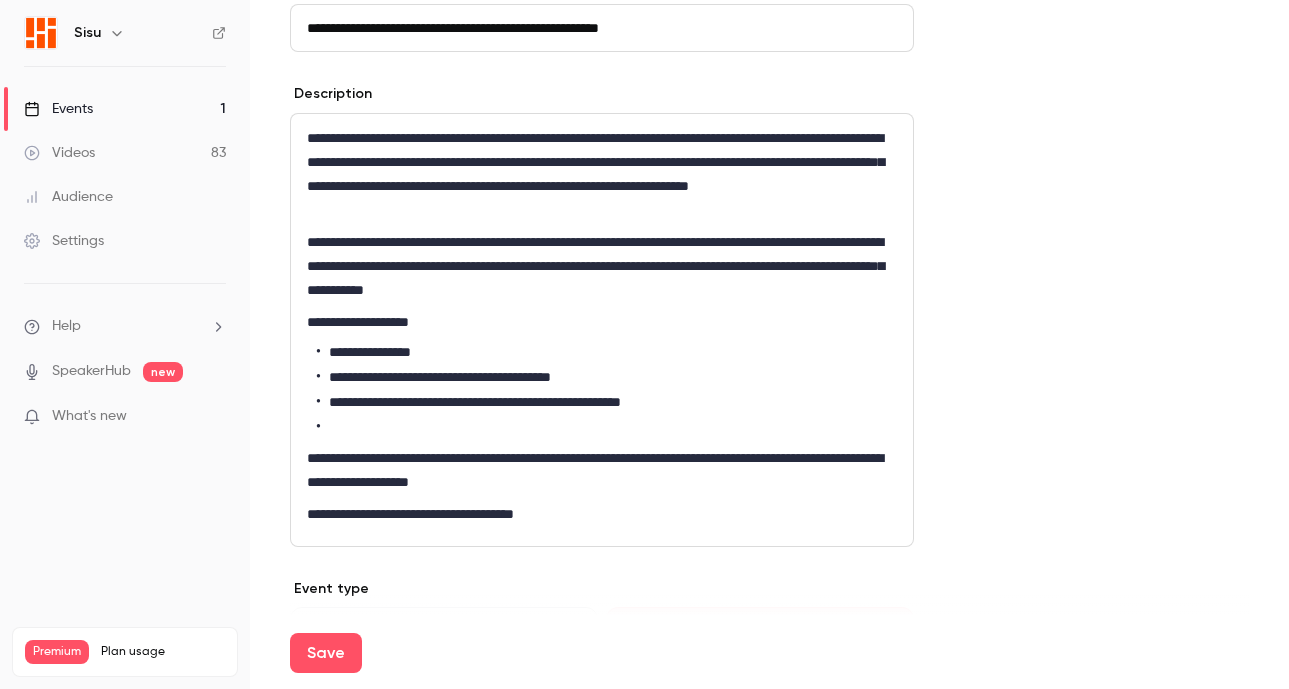 click on "Save" at bounding box center [769, 653] 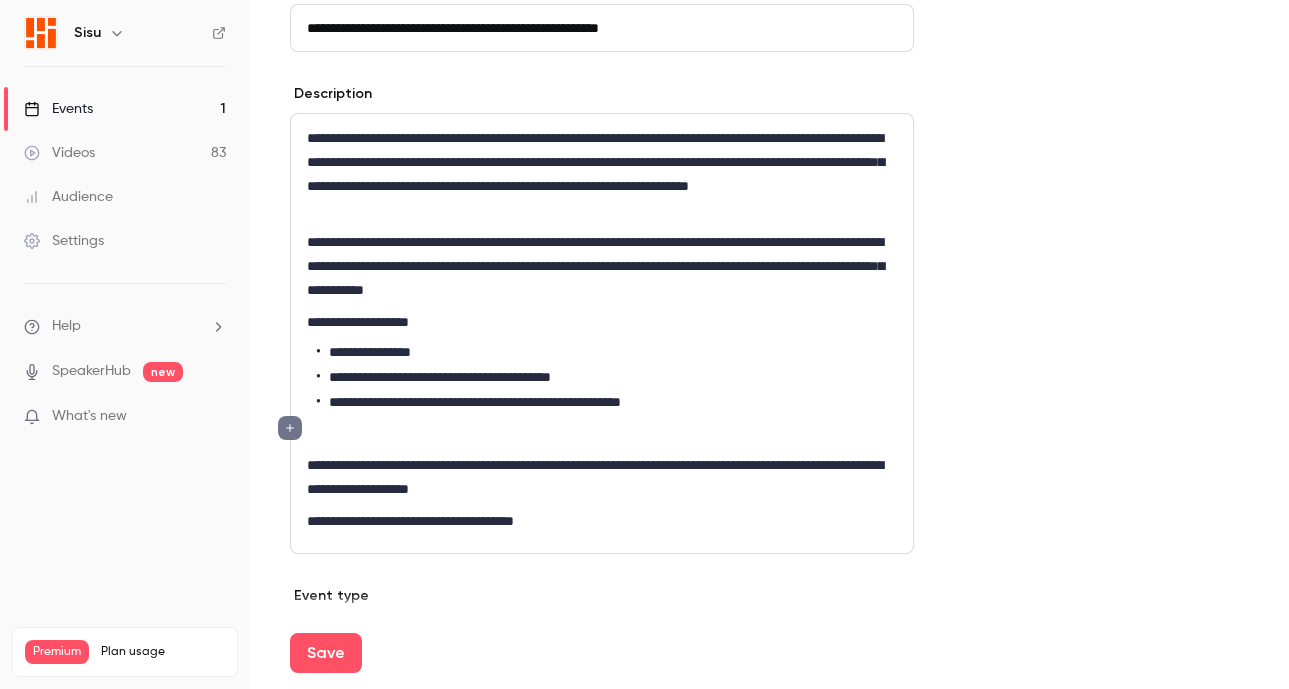 click on "**********" at bounding box center (602, 322) 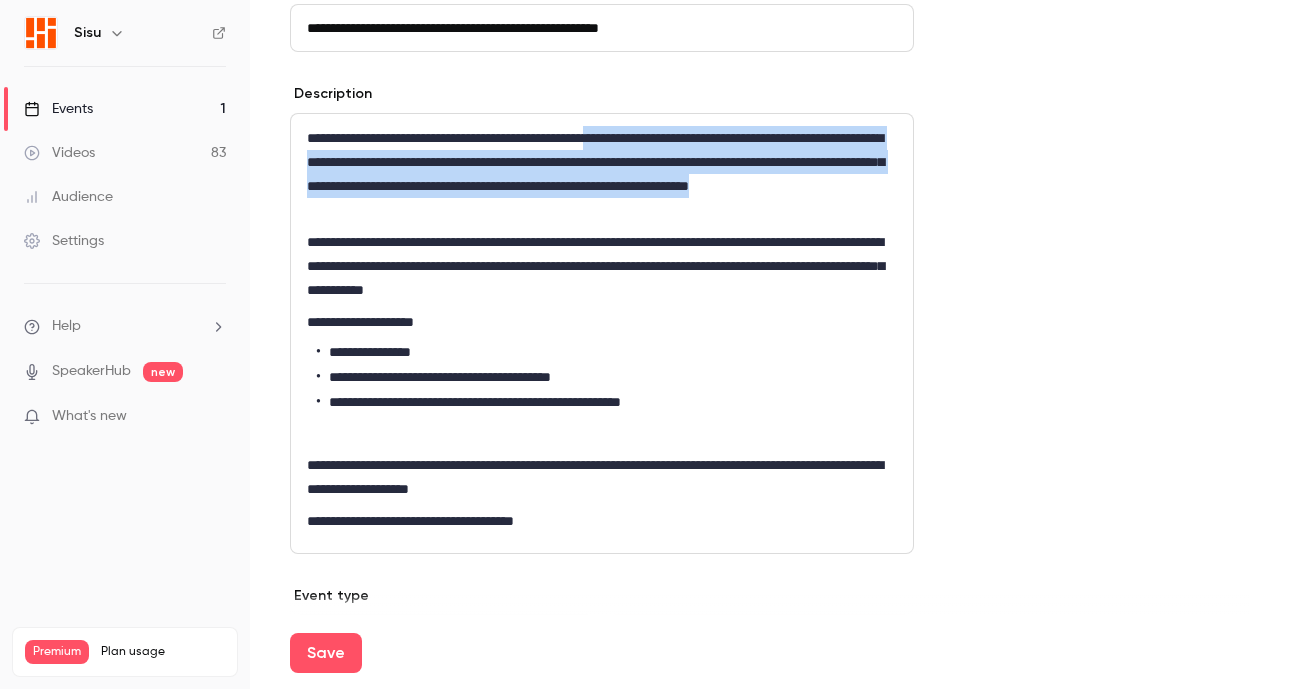 drag, startPoint x: 662, startPoint y: 136, endPoint x: 692, endPoint y: 200, distance: 70.68239 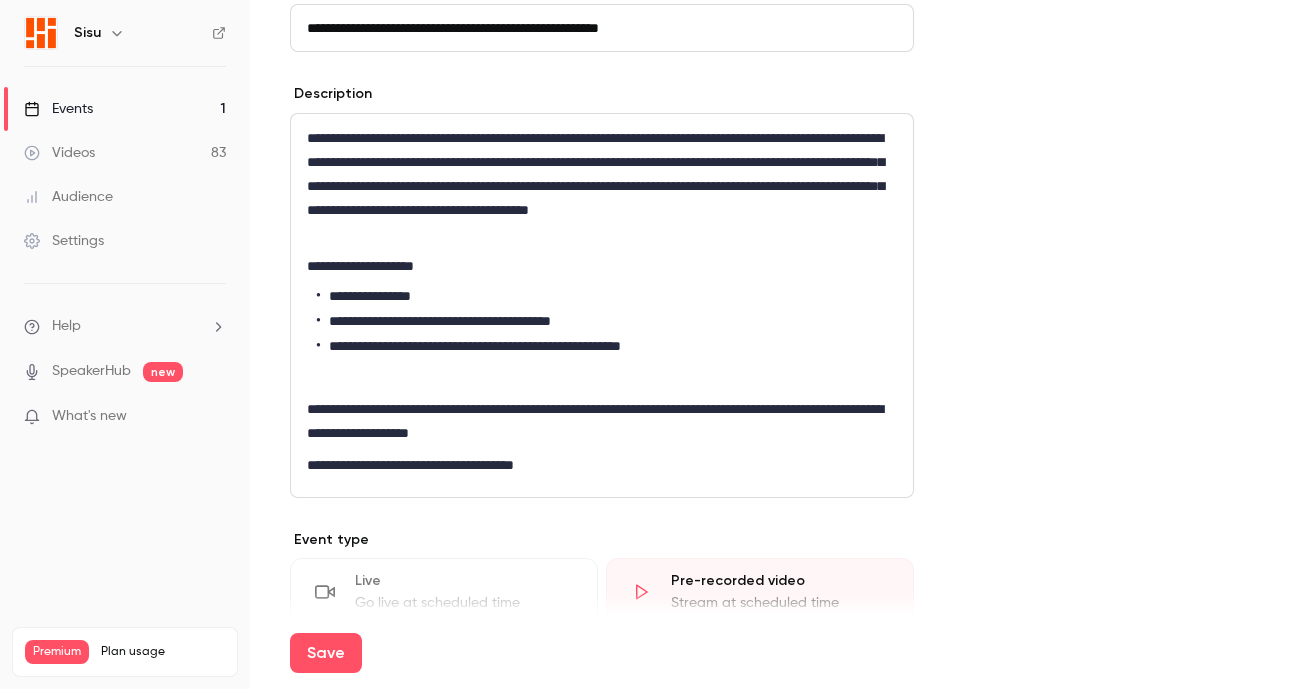 scroll, scrollTop: 0, scrollLeft: 0, axis: both 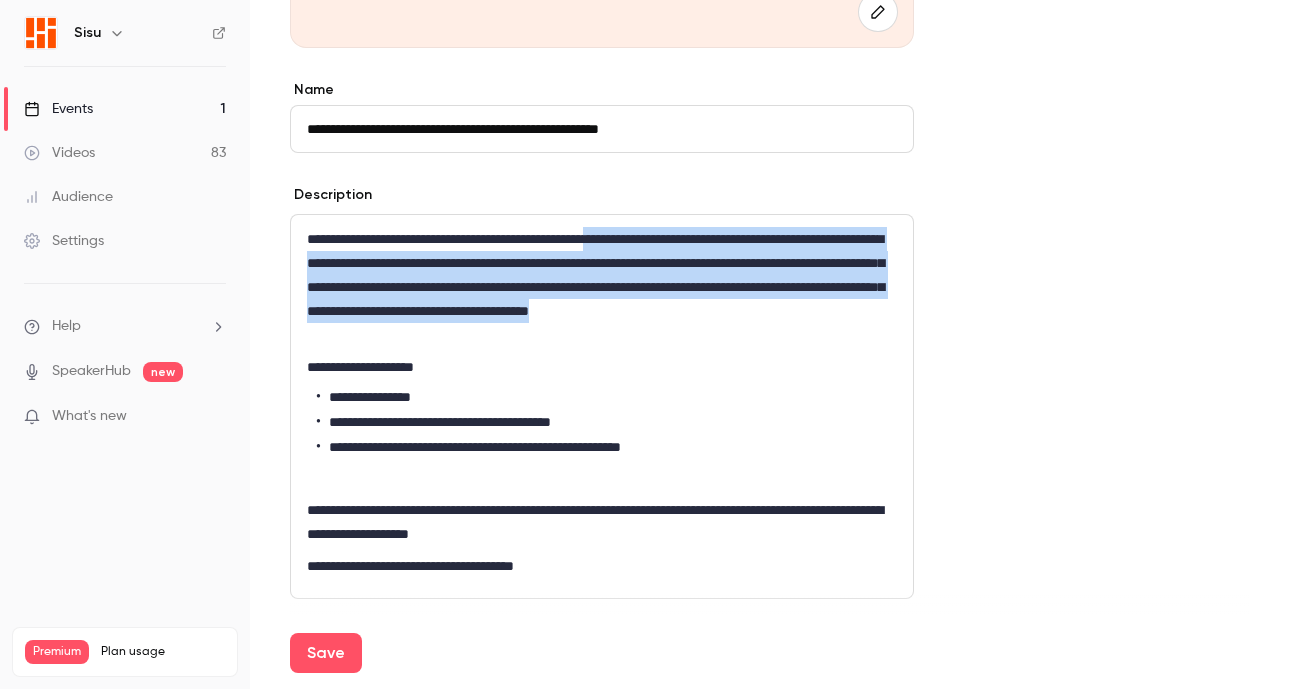 drag, startPoint x: 663, startPoint y: 239, endPoint x: 722, endPoint y: 324, distance: 103.4698 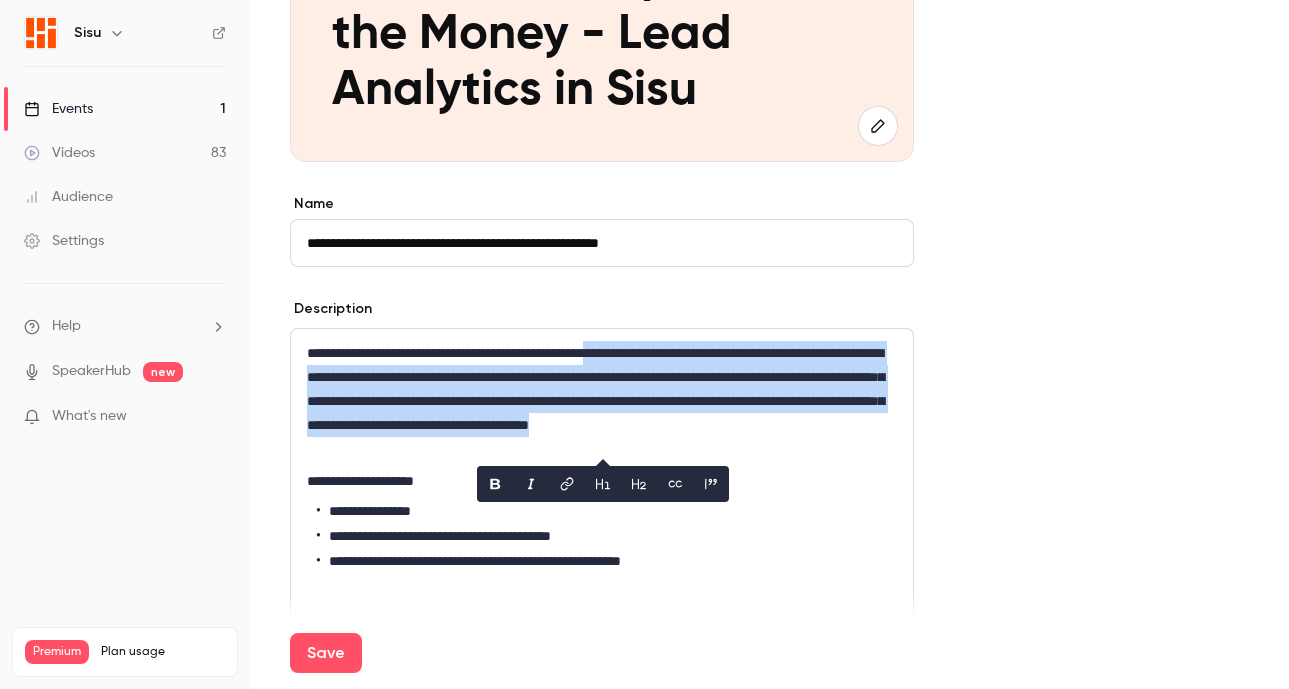 scroll, scrollTop: 428, scrollLeft: 0, axis: vertical 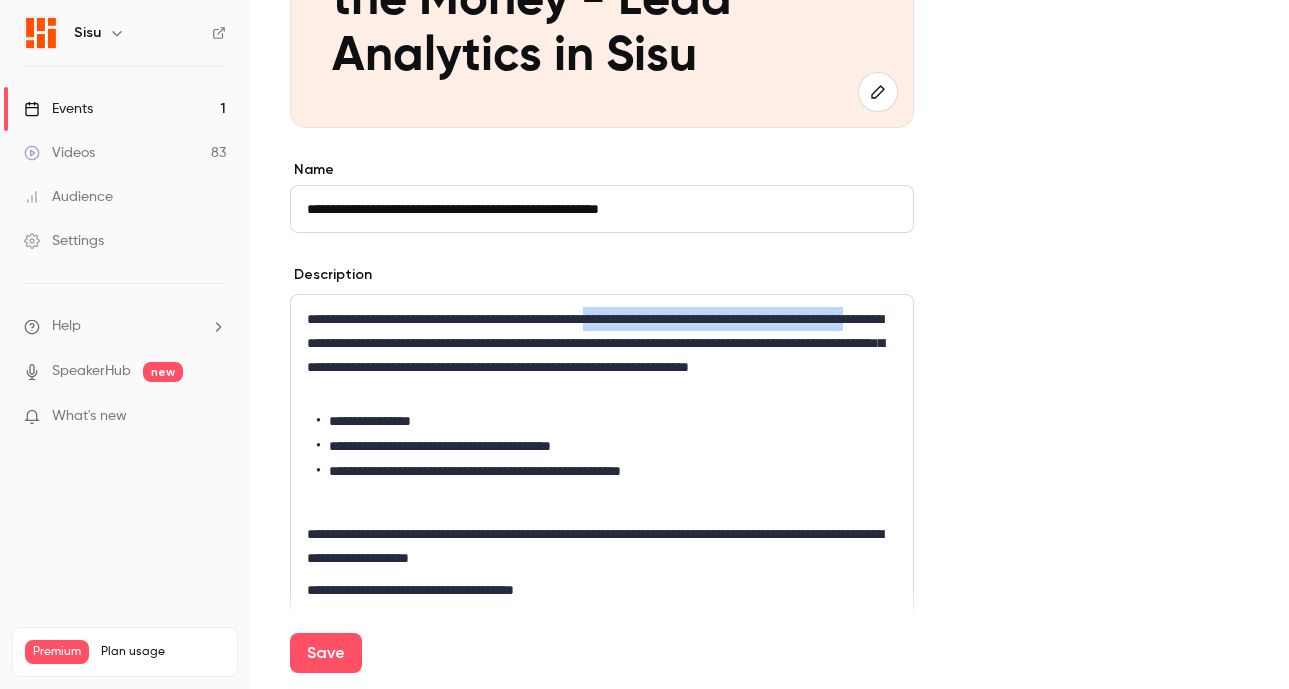 drag, startPoint x: 426, startPoint y: 343, endPoint x: 664, endPoint y: 329, distance: 238.4114 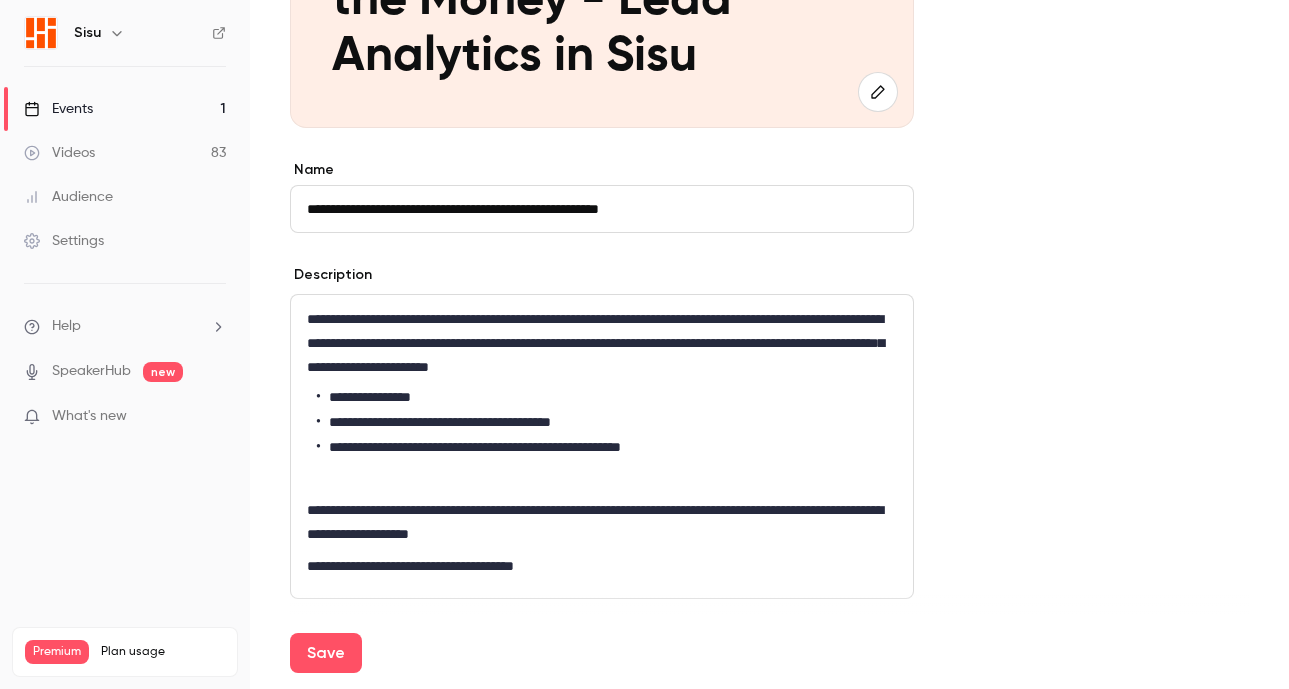 click on "**********" at bounding box center (602, 343) 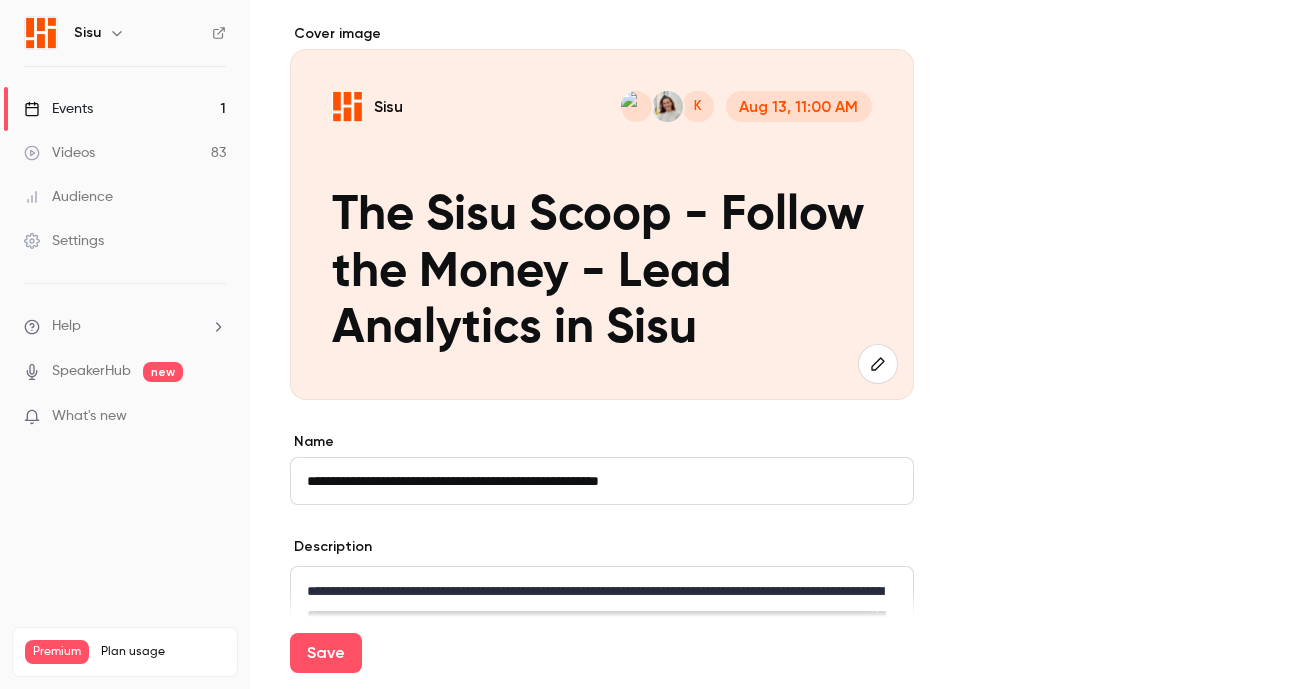 scroll, scrollTop: 387, scrollLeft: 0, axis: vertical 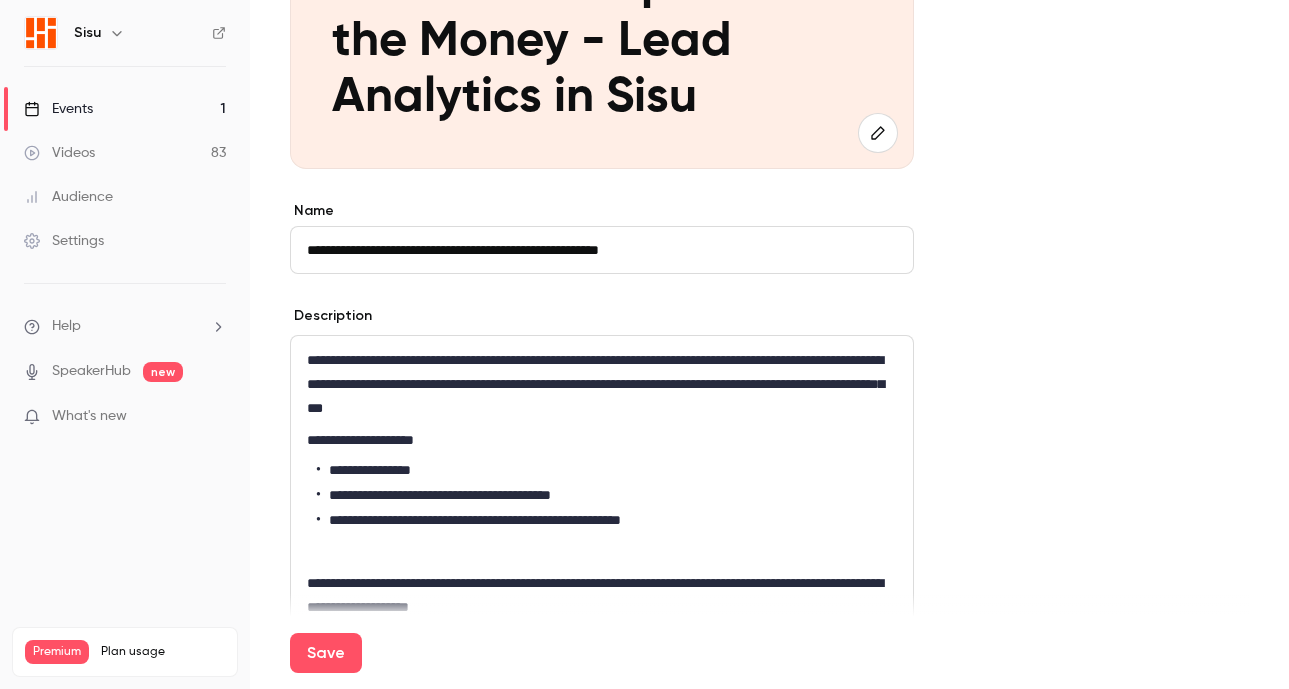 click on "Save" at bounding box center [326, 653] 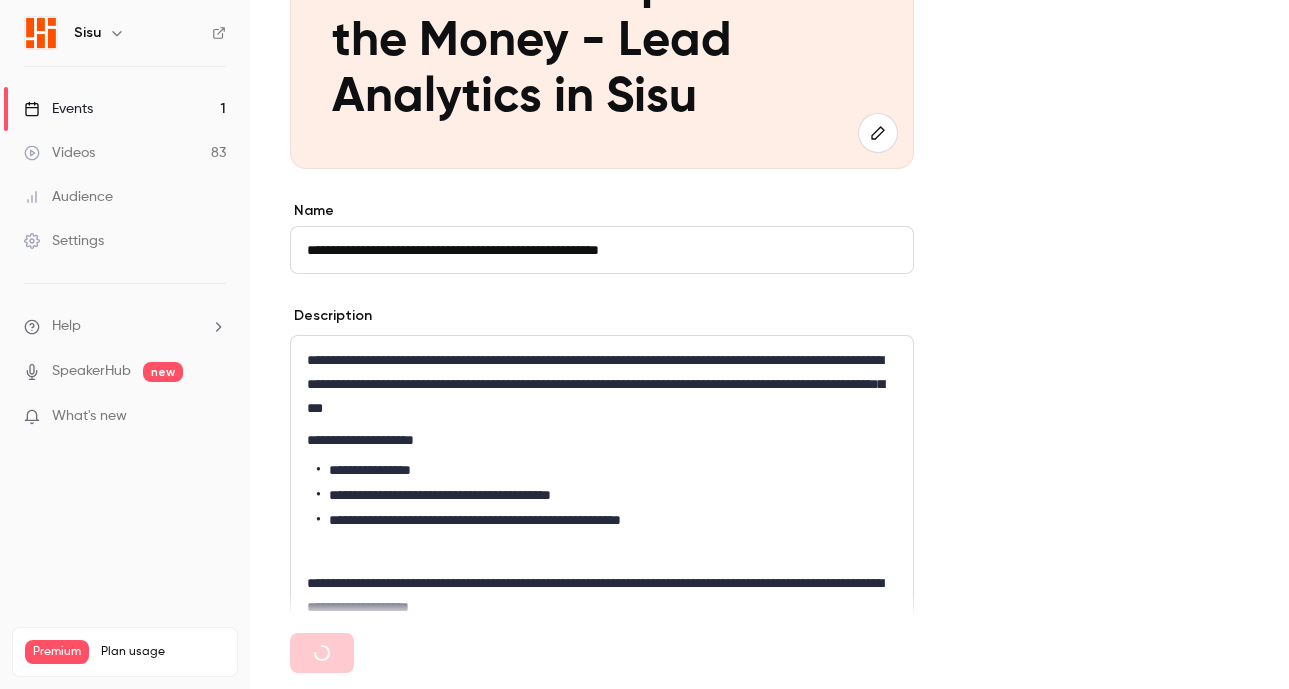 type 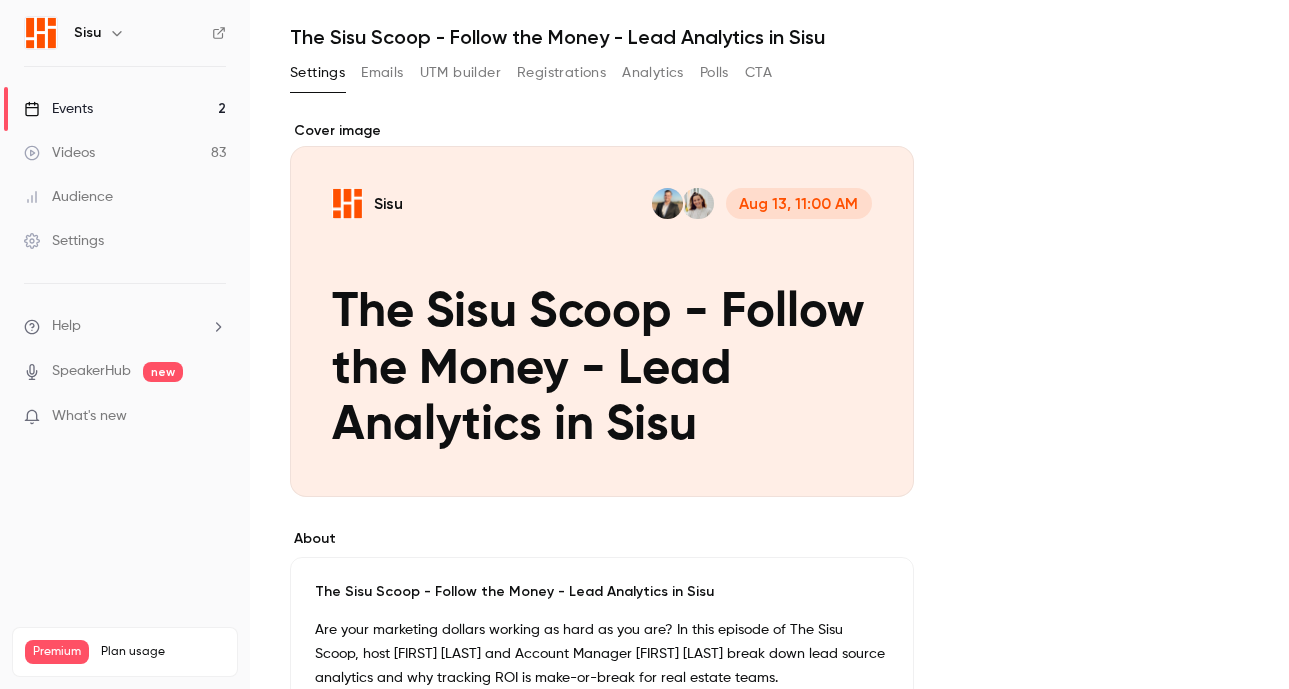 scroll, scrollTop: 168, scrollLeft: 0, axis: vertical 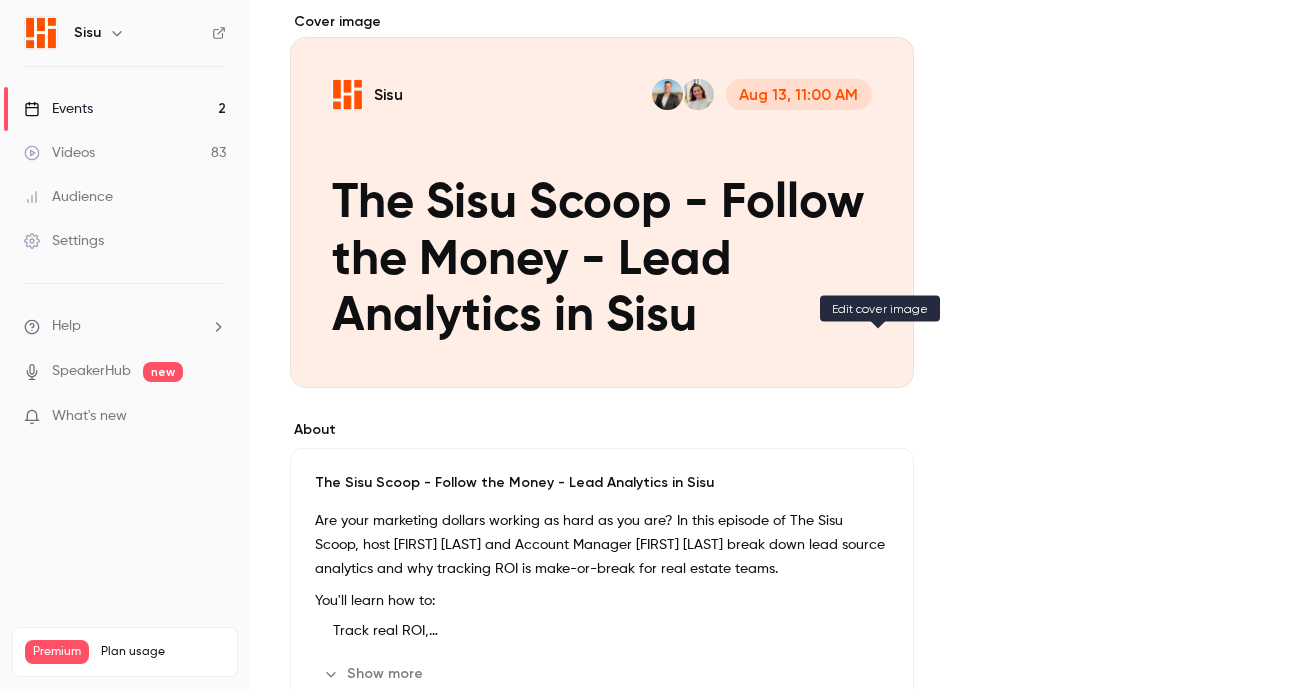 click 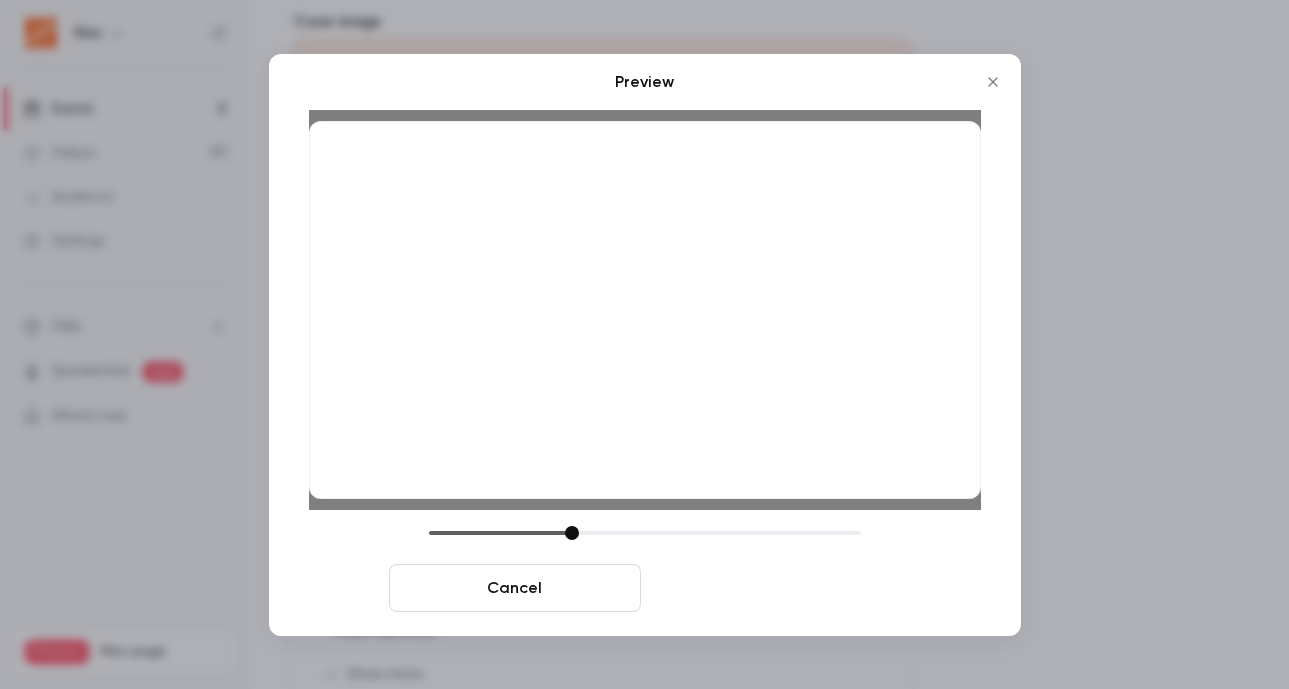 click on "Save cover" at bounding box center [775, 588] 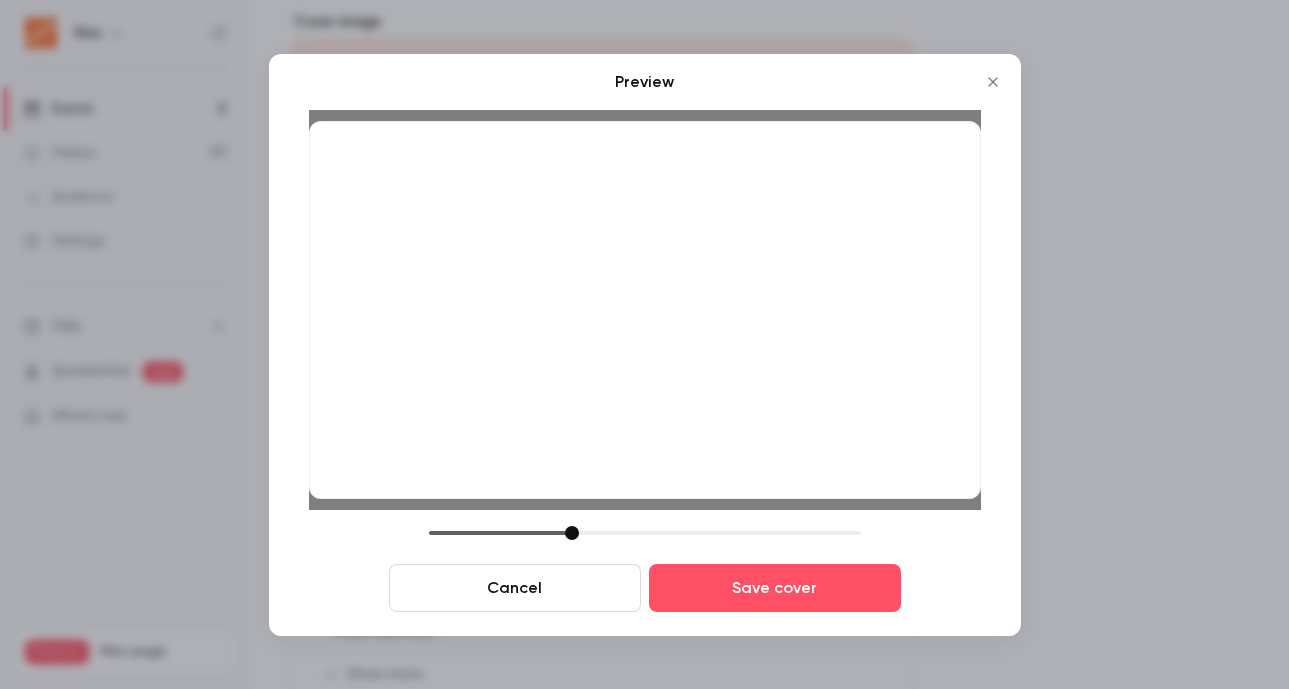 click 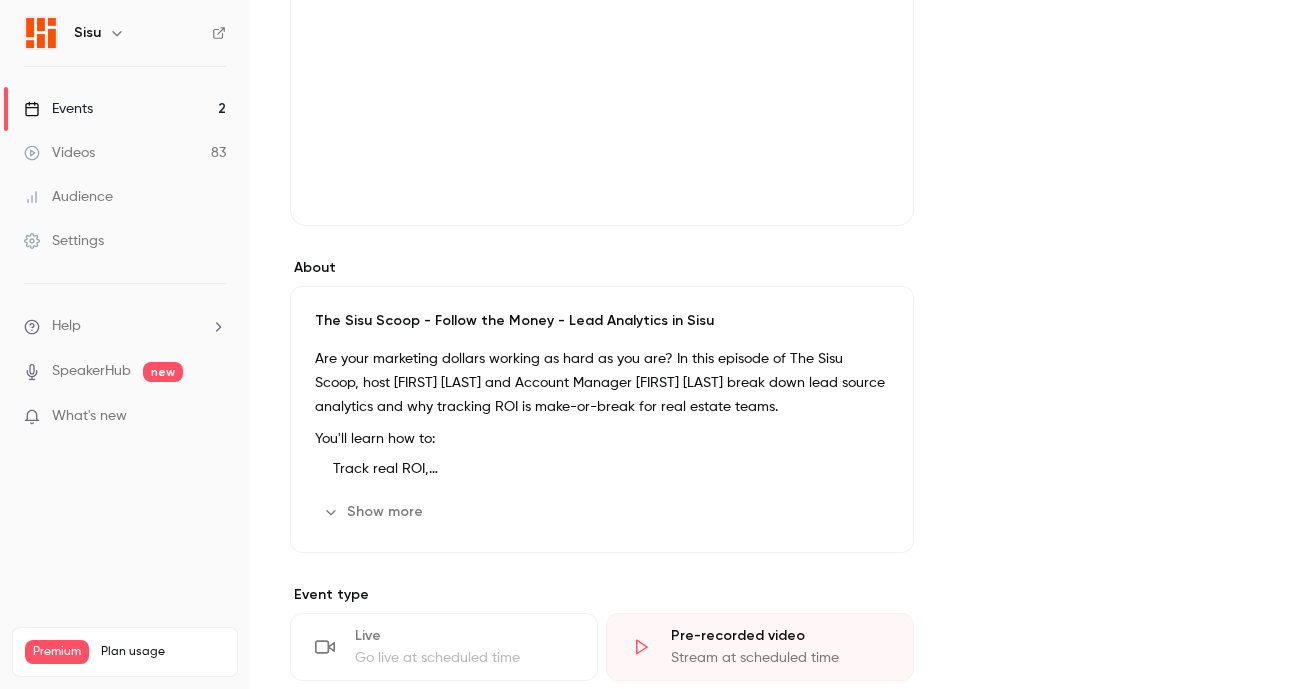 scroll, scrollTop: 530, scrollLeft: 0, axis: vertical 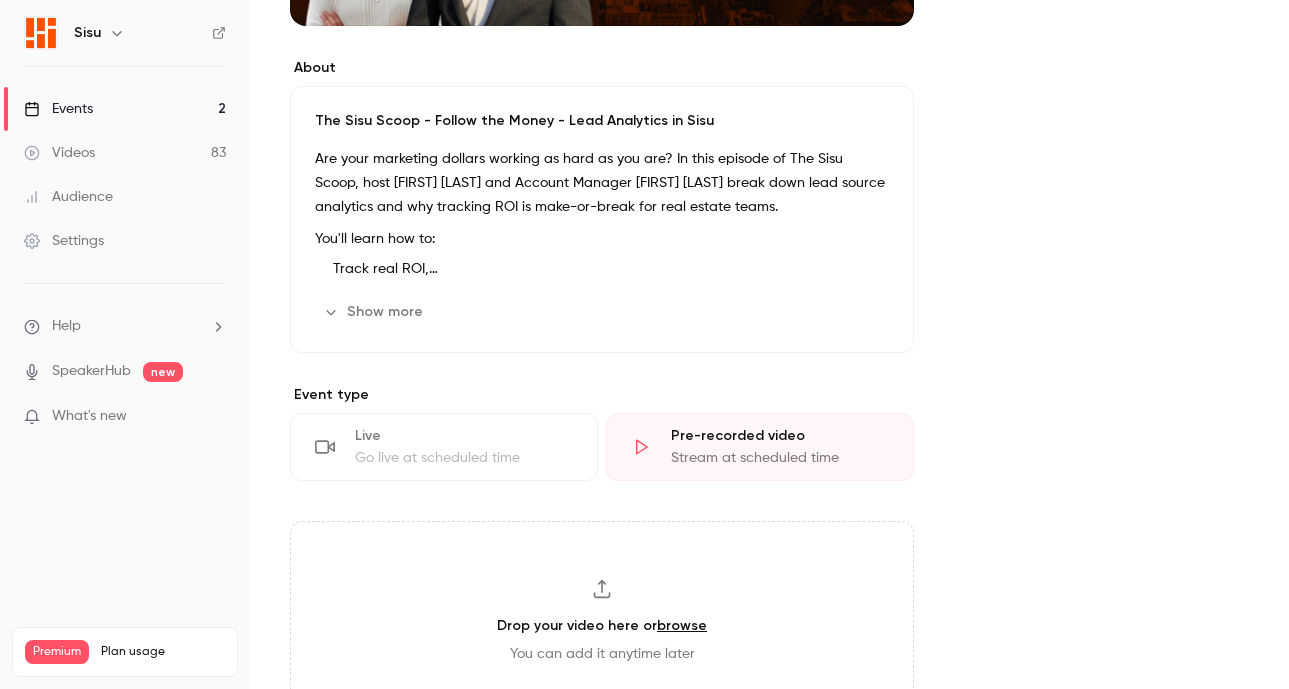 click on "Show more" at bounding box center [375, 312] 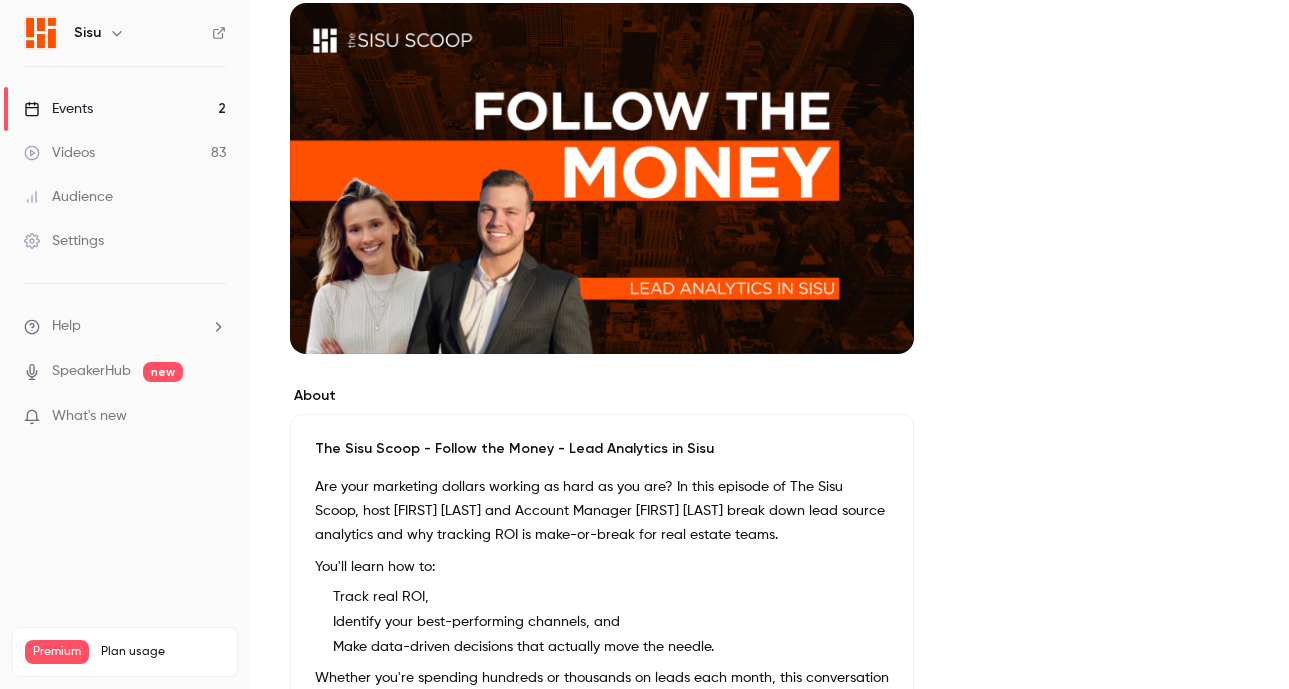 scroll, scrollTop: 193, scrollLeft: 0, axis: vertical 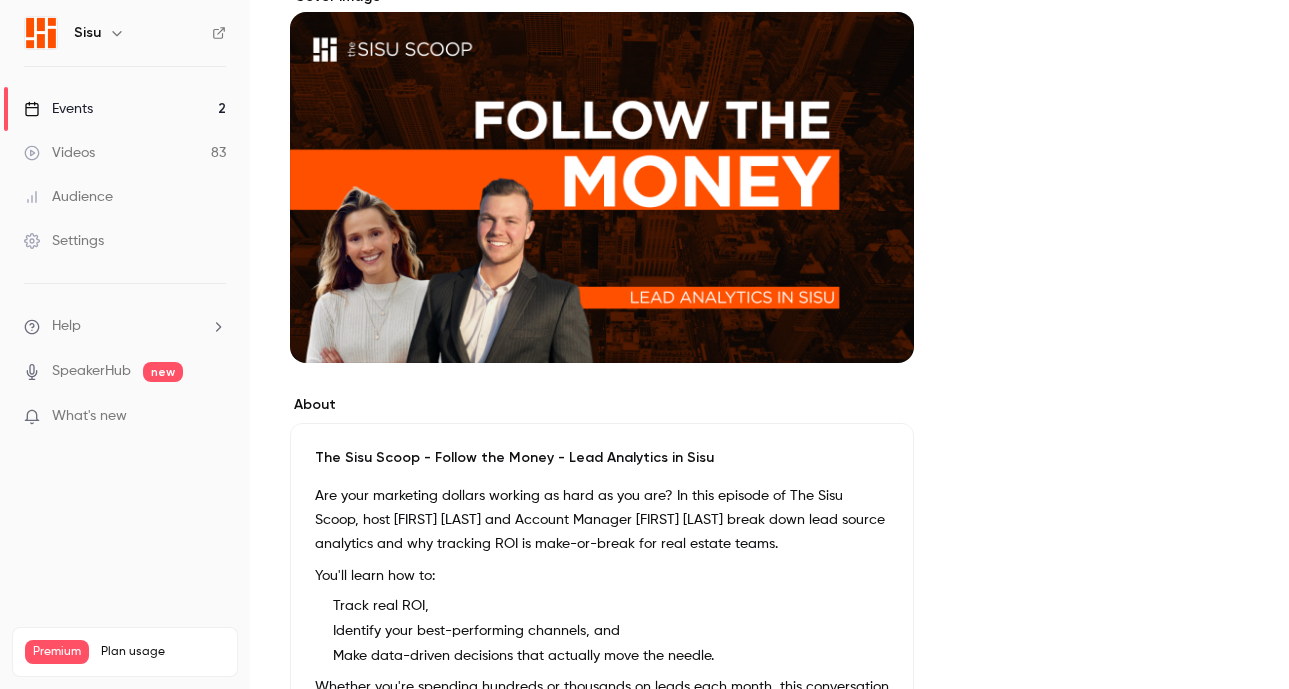 click on "The Sisu Scoop - Follow the Money - Lead Analytics in Sisu" at bounding box center (602, 458) 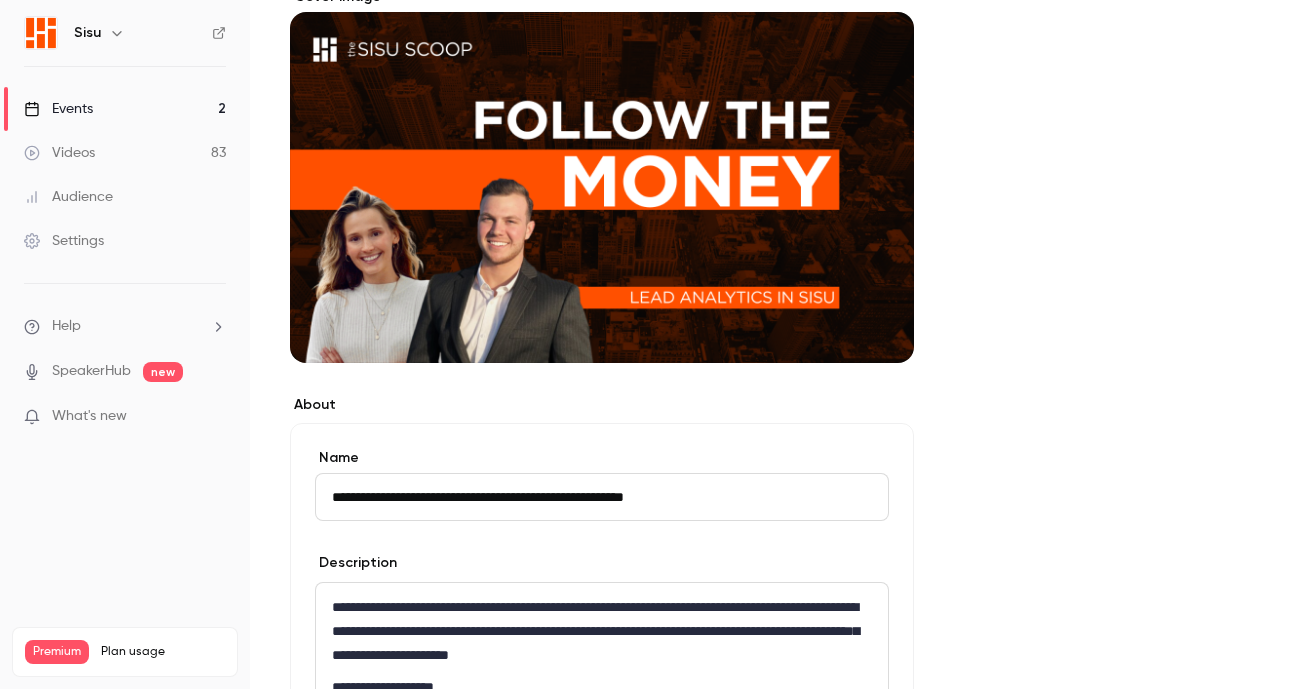 click on "About Name Description  Cancel Save Event type Live Go live at scheduled time Pre-recorded video Stream at scheduled time Drop your video here or  browse You can add it anytime later Date and time AUG 13 Wednesday, August 13 11:00 AM - 12:00 PM, [TIMEZONE] Edit Speakers [FIRST]   [LAST] Account Manager at Sisu Edit [FIRST]   [LAST] Head of Marketing at Sisu Edit Add speaker Advanced settings URL Cover image" at bounding box center [769, 1125] 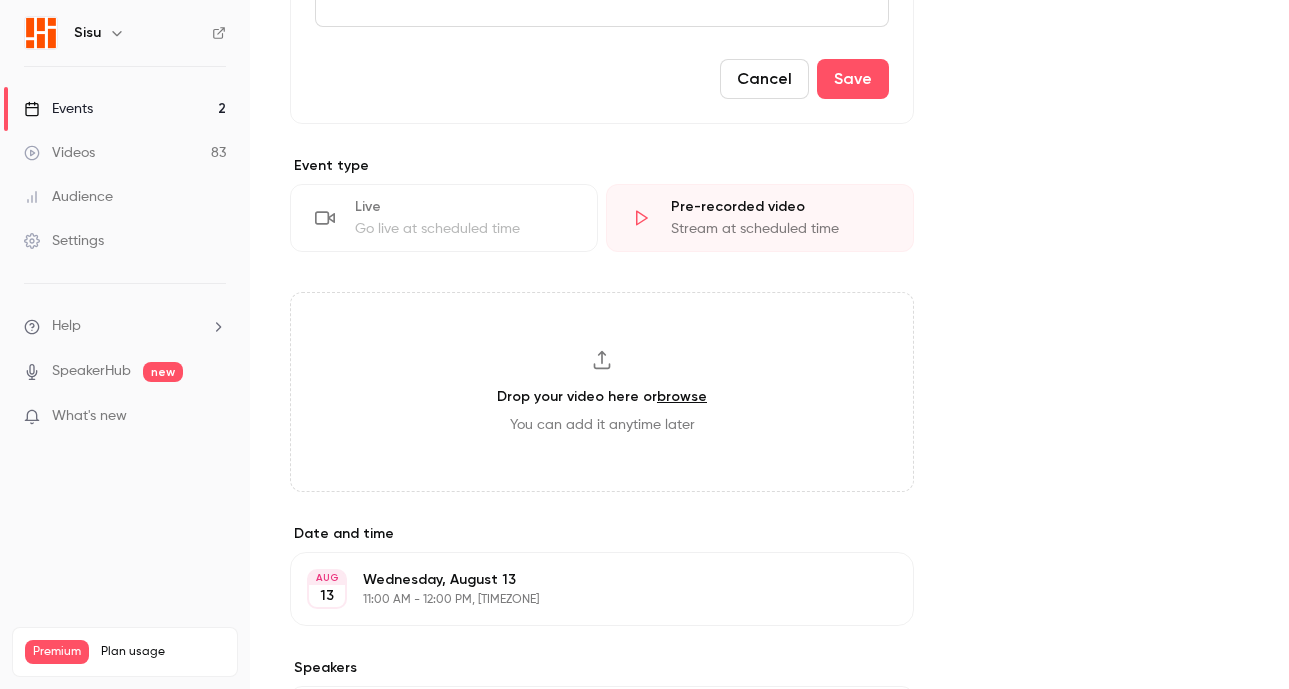 scroll, scrollTop: 1045, scrollLeft: 0, axis: vertical 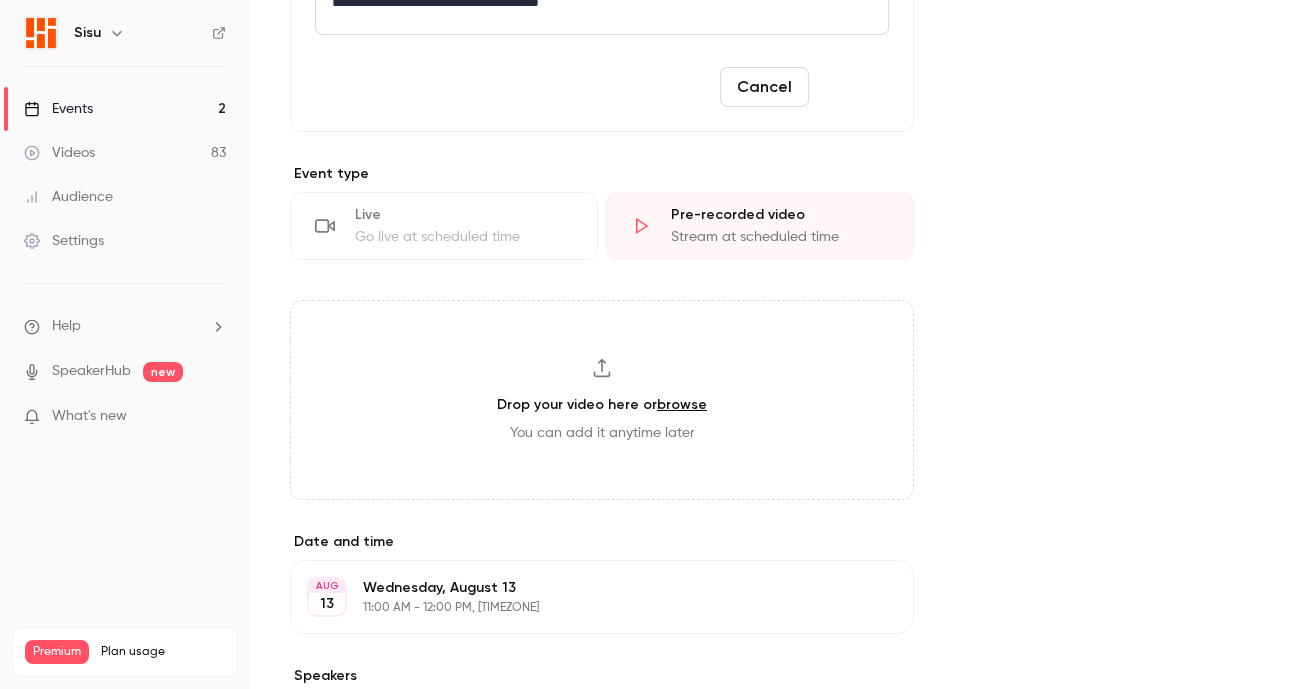 click on "Save" at bounding box center (853, 87) 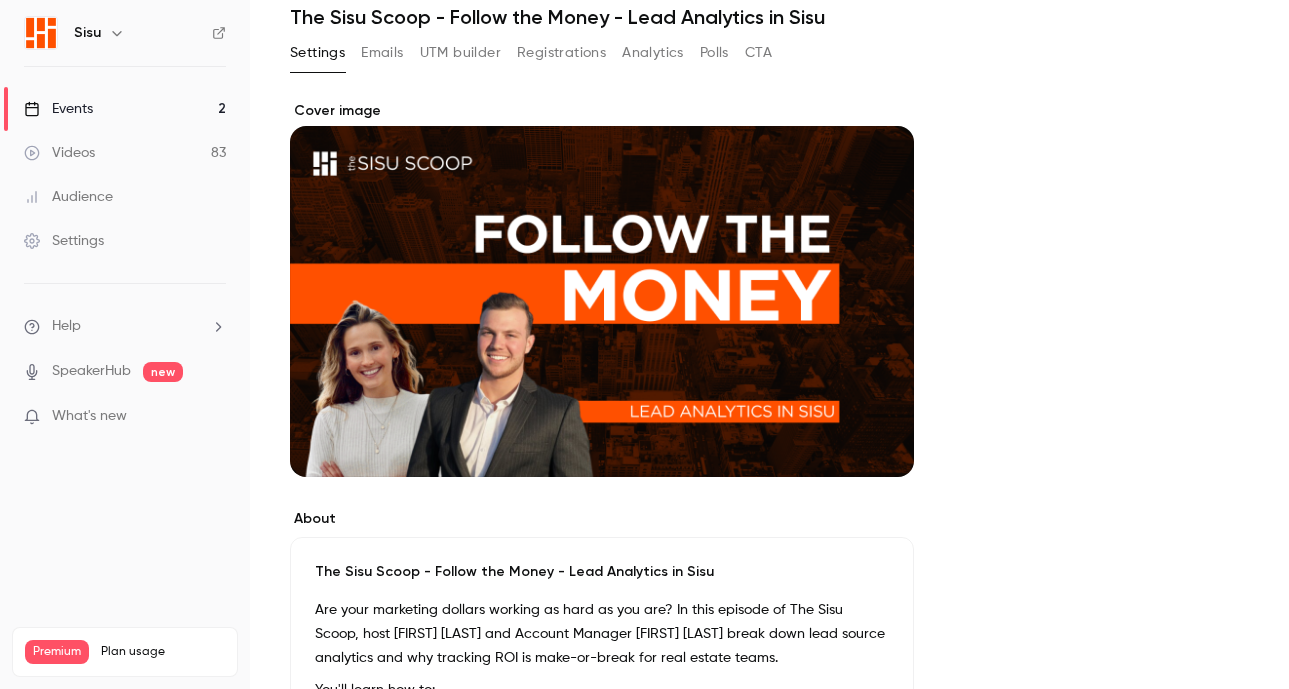 scroll, scrollTop: 0, scrollLeft: 0, axis: both 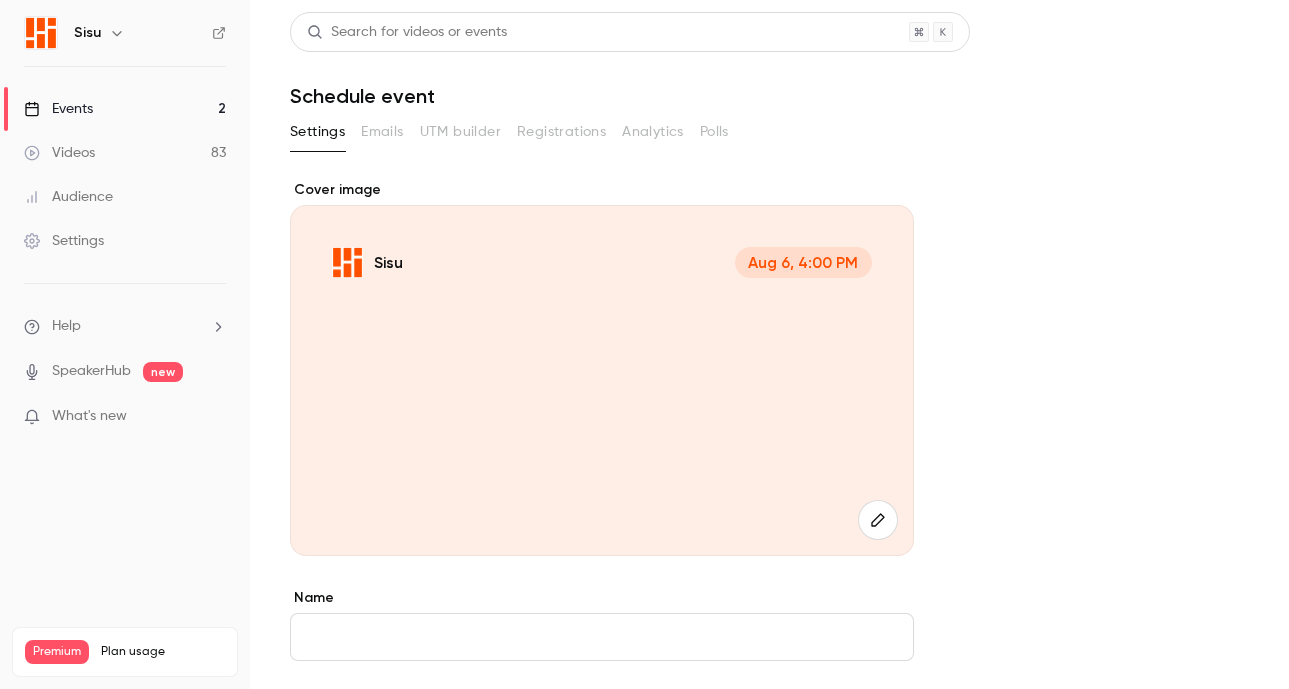 click on "Events 2" at bounding box center [125, 109] 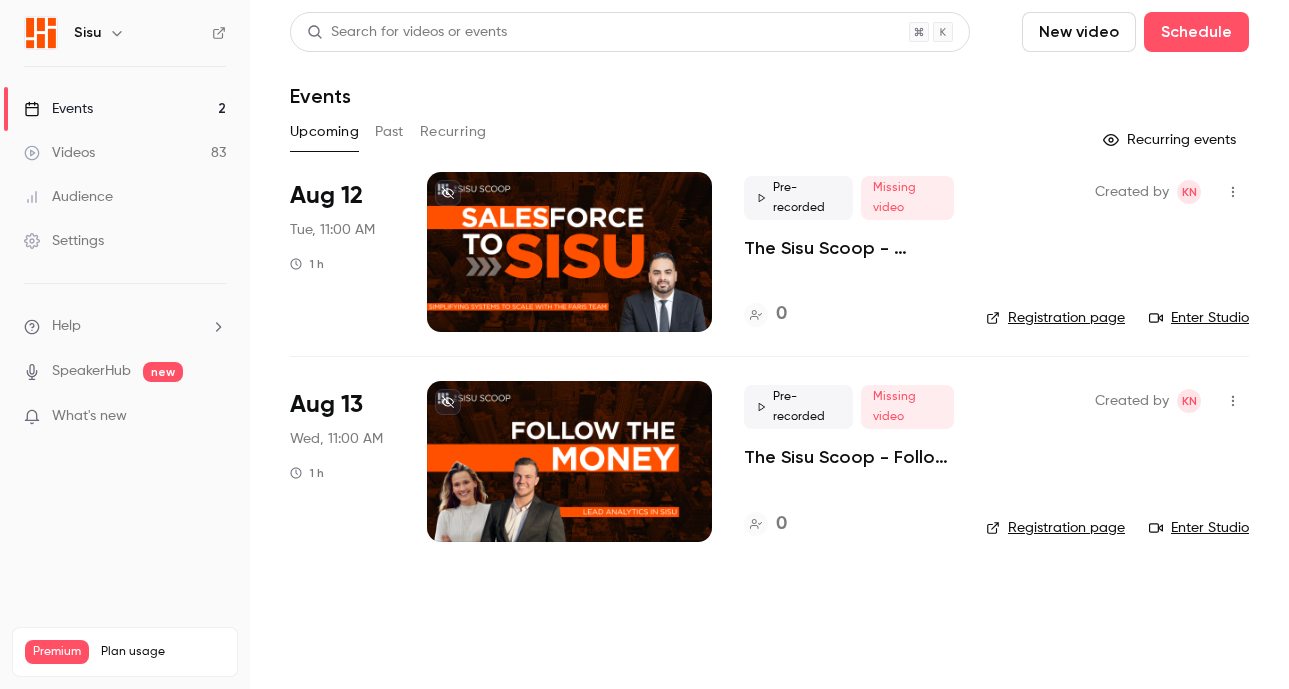 click on "Registration page" at bounding box center (1055, 528) 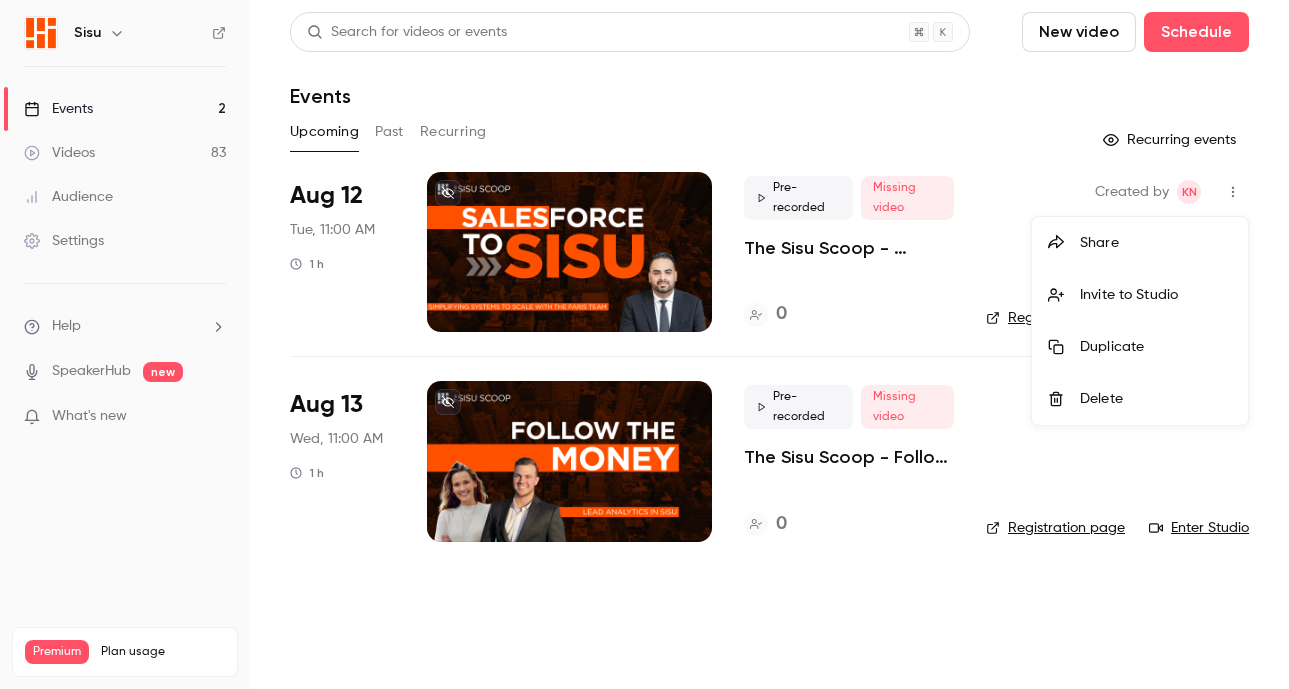 click on "Invite to Studio" at bounding box center (1156, 295) 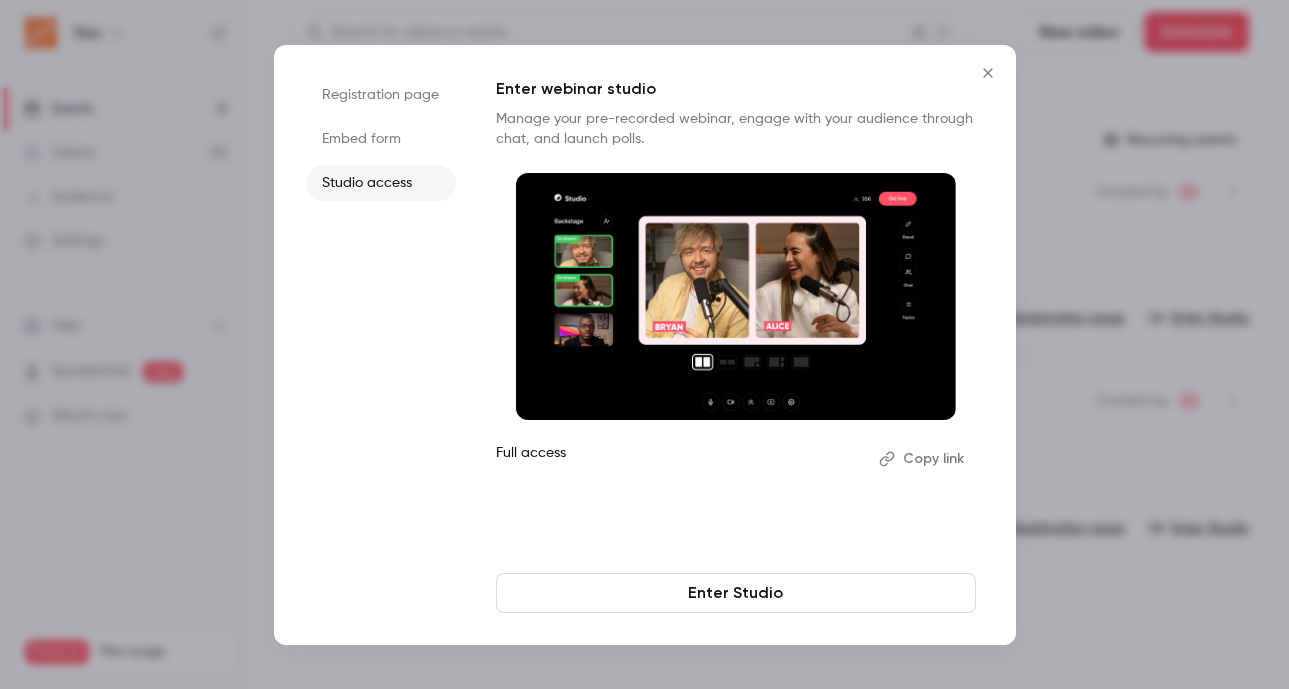 click on "Copy link" at bounding box center (923, 459) 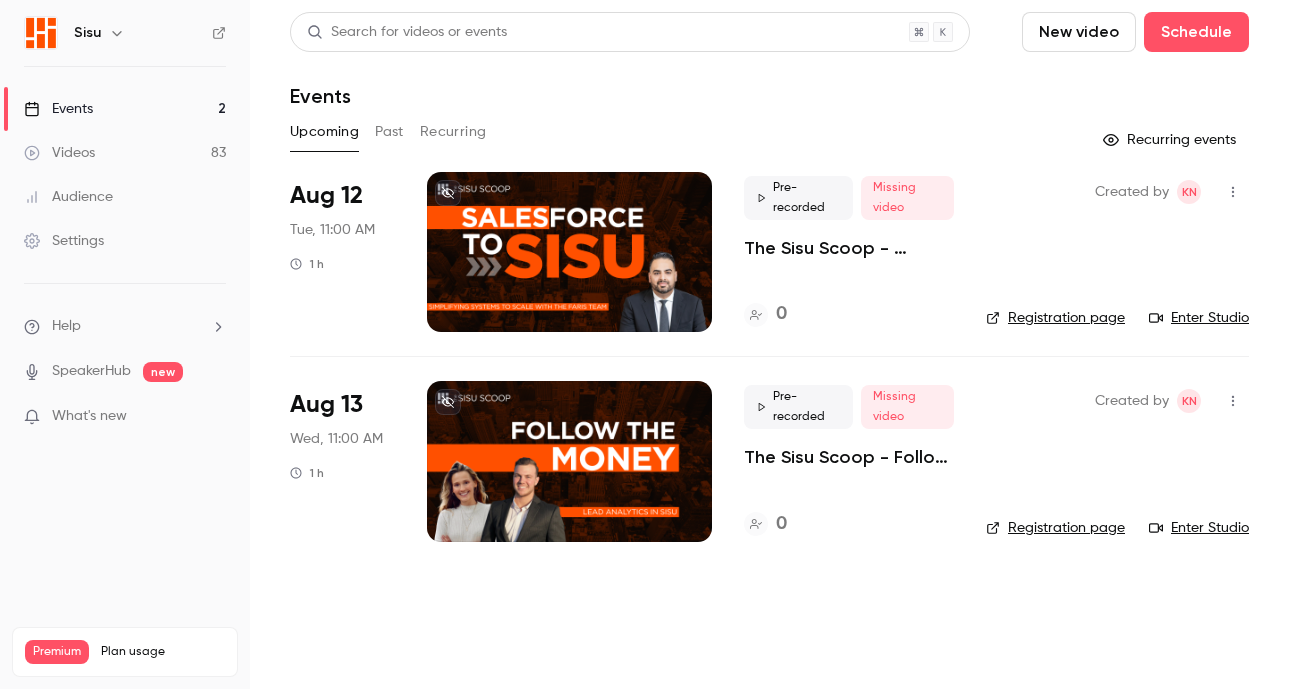 click on "Registration page" at bounding box center [1055, 528] 